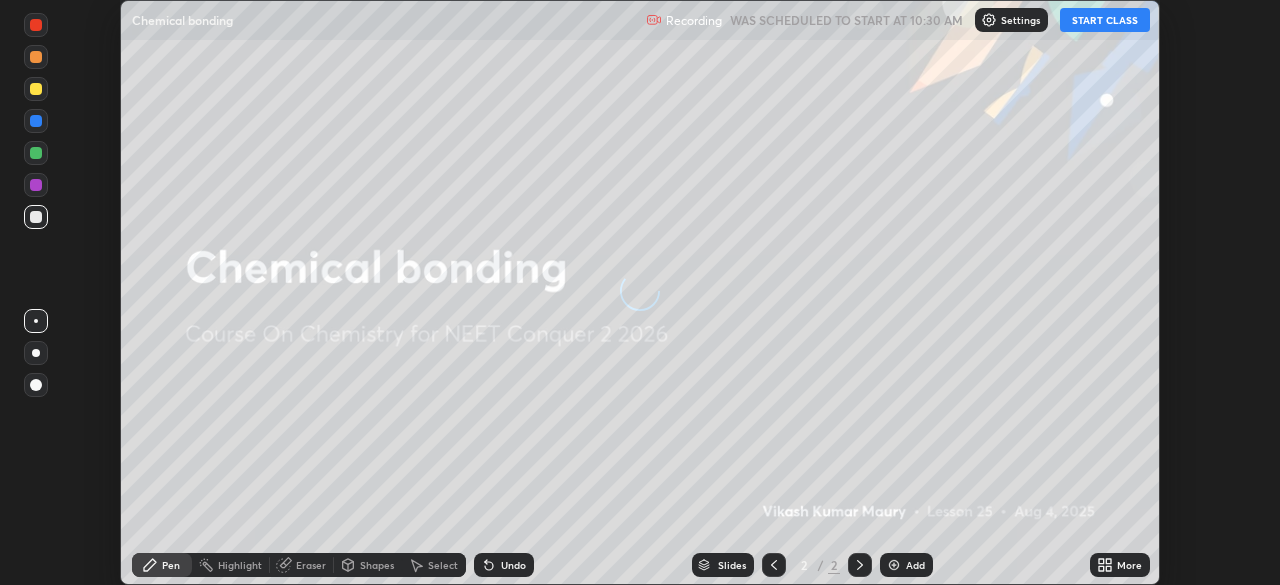 scroll, scrollTop: 0, scrollLeft: 0, axis: both 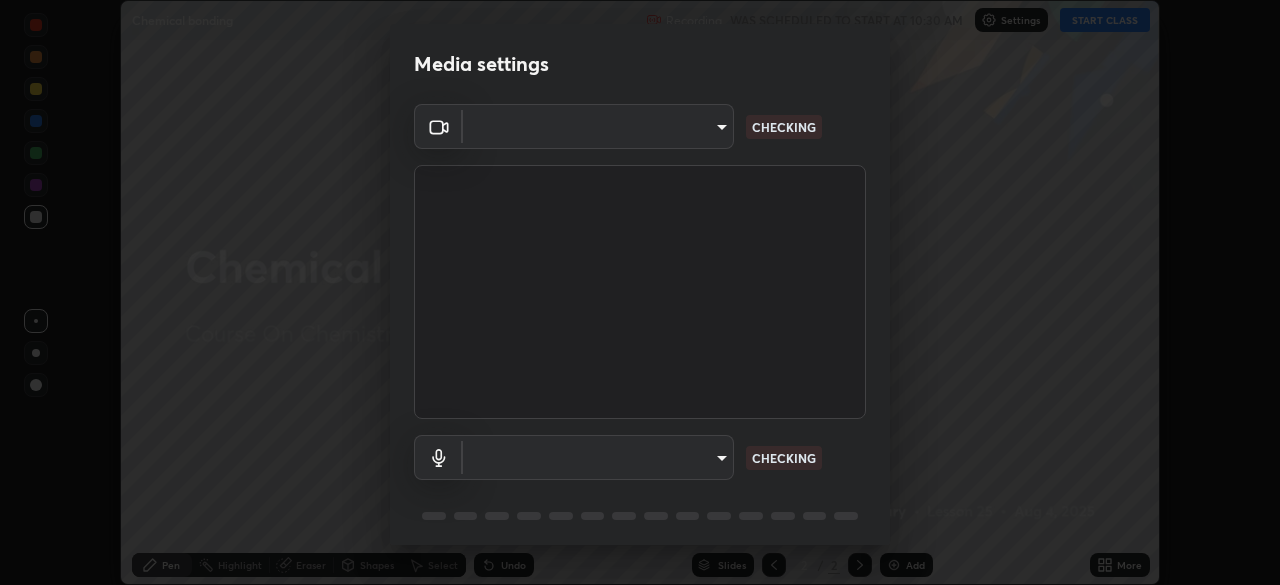 type on "948fa7bdf1557d7b90a8c57391c99ce3b3800c21834d1cf95a04e0d9860db1dc" 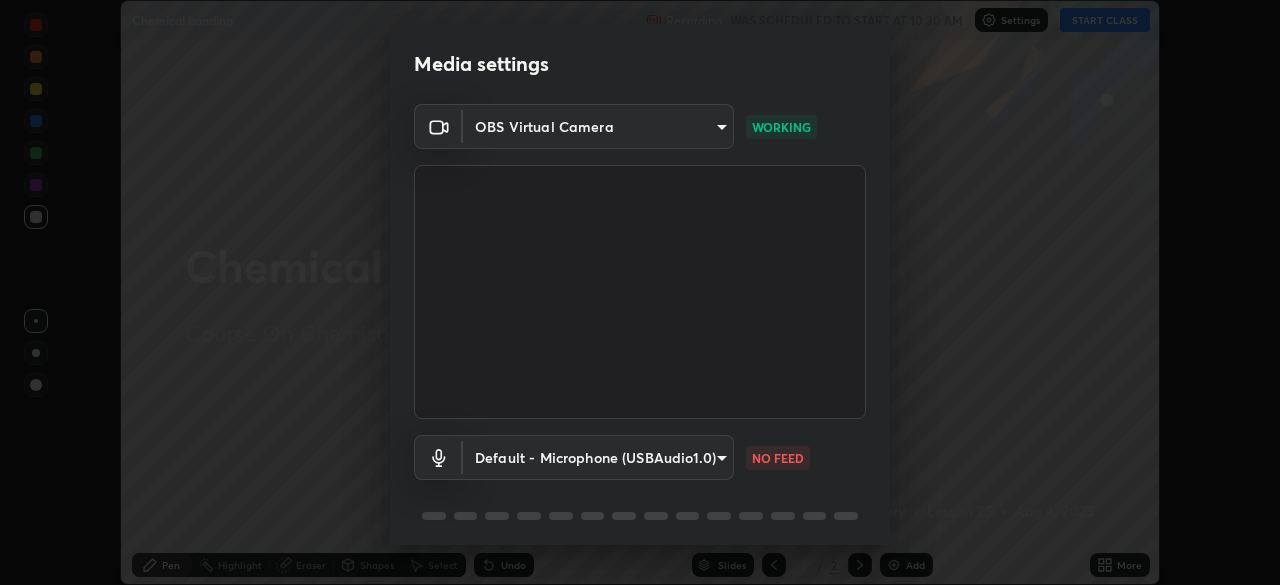 click on "Erase all Chemical bonding Recording WAS SCHEDULED TO START AT  10:30 AM Settings START CLASS Setting up your live class Chemical bonding • L25 of Course On Chemistry for NEET Conquer 2 2026 [FIRST] [LAST] Pen Highlight Eraser Shapes Select Undo Slides 2 / 2 Add More No doubts shared Encourage your learners to ask a doubt for better clarity Report an issue Reason for reporting Buffering Chat not working Audio - Video sync issue Educator video quality low ​ Attach an image Report Media settings OBS Virtual Camera 948fa7bdf1557d7b90a8c57391c99ce3b3800c21834d1cf95a04e0d9860db1dc WORKING Default - Microphone (USBAudio1.0) default NO FEED 1 / 5 Next" at bounding box center [640, 292] 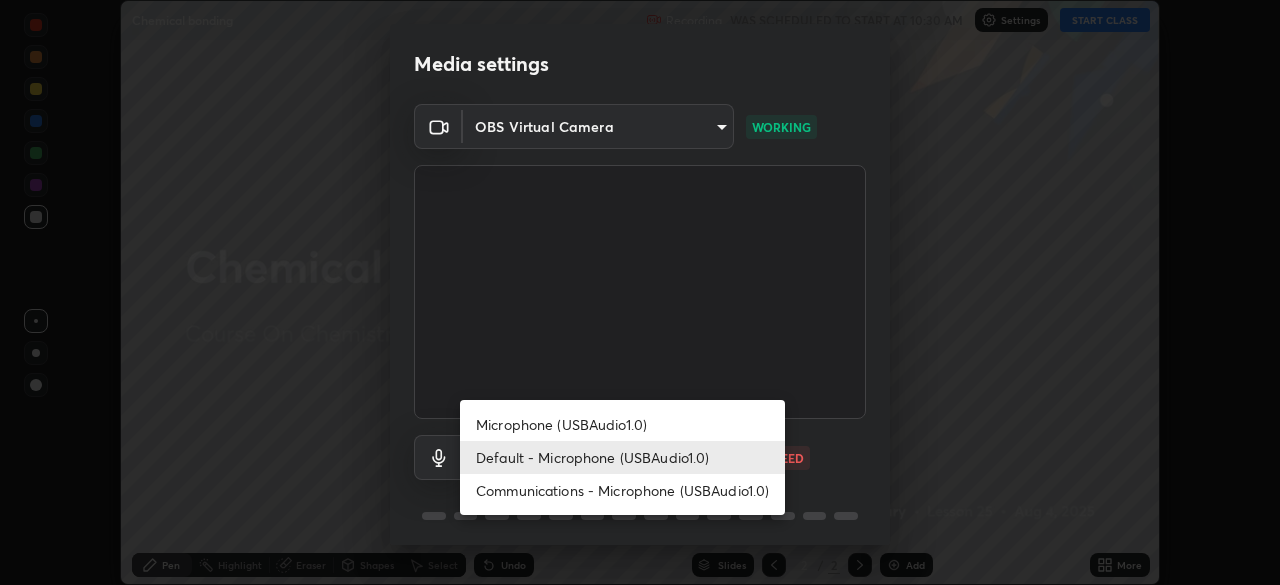 click on "Microphone (USBAudio1.0)" at bounding box center (622, 424) 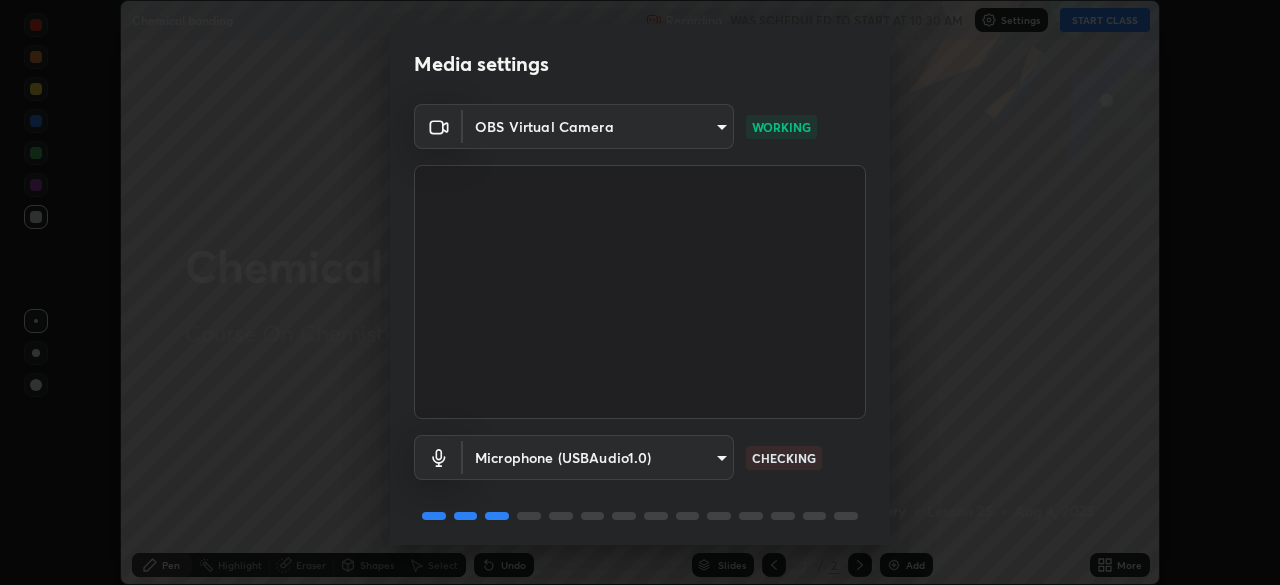 scroll, scrollTop: 71, scrollLeft: 0, axis: vertical 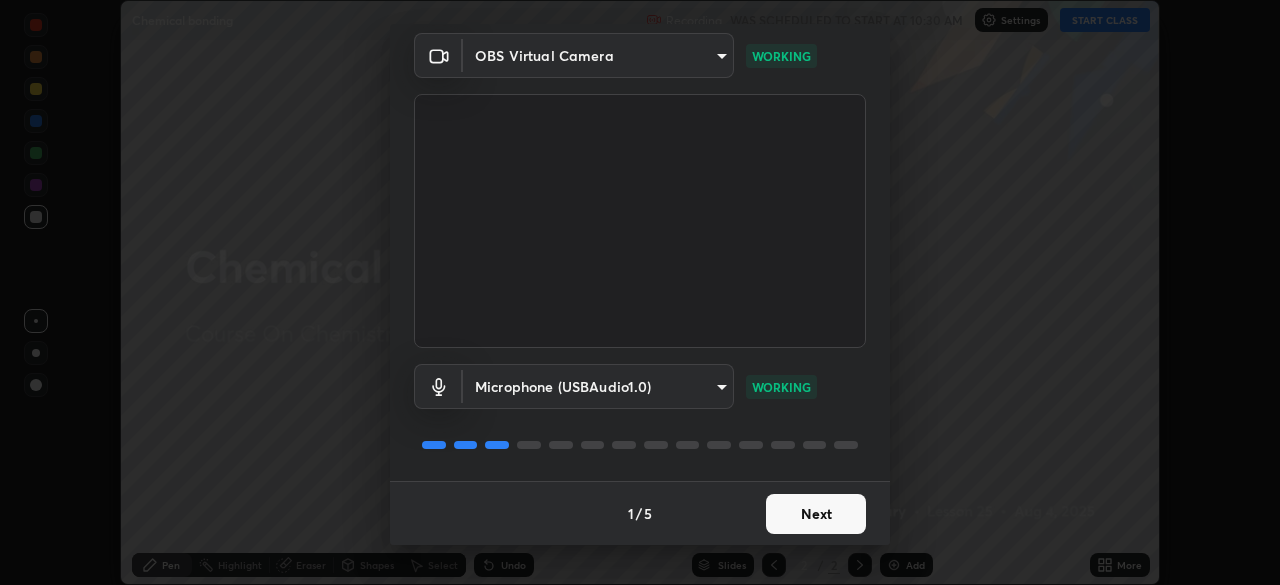 click on "Next" at bounding box center (816, 514) 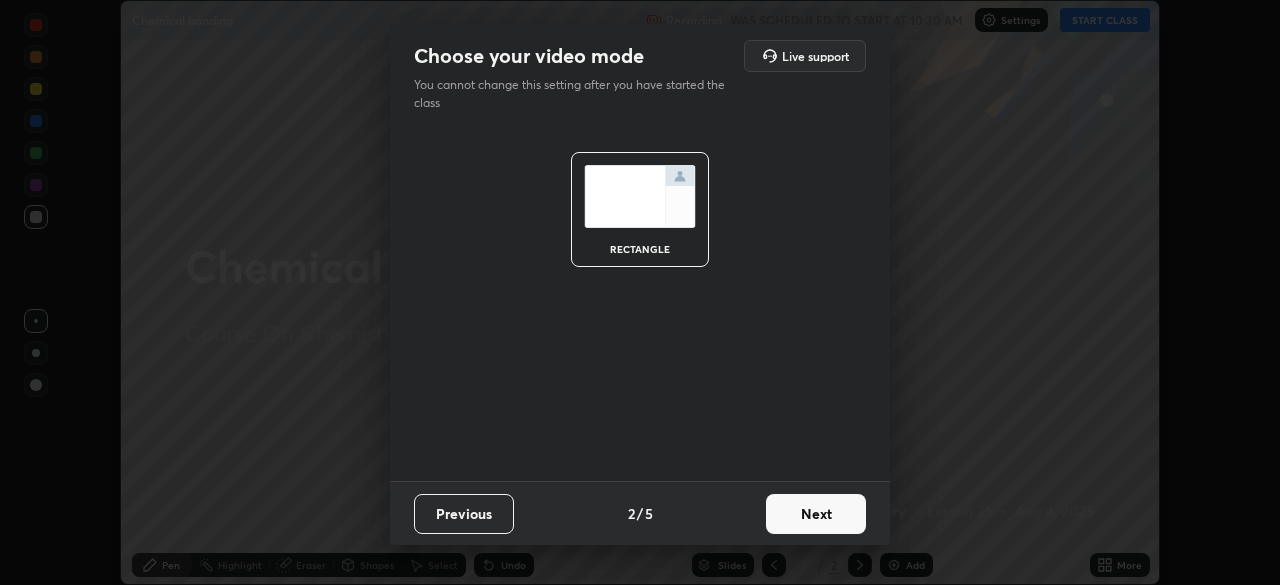 scroll, scrollTop: 0, scrollLeft: 0, axis: both 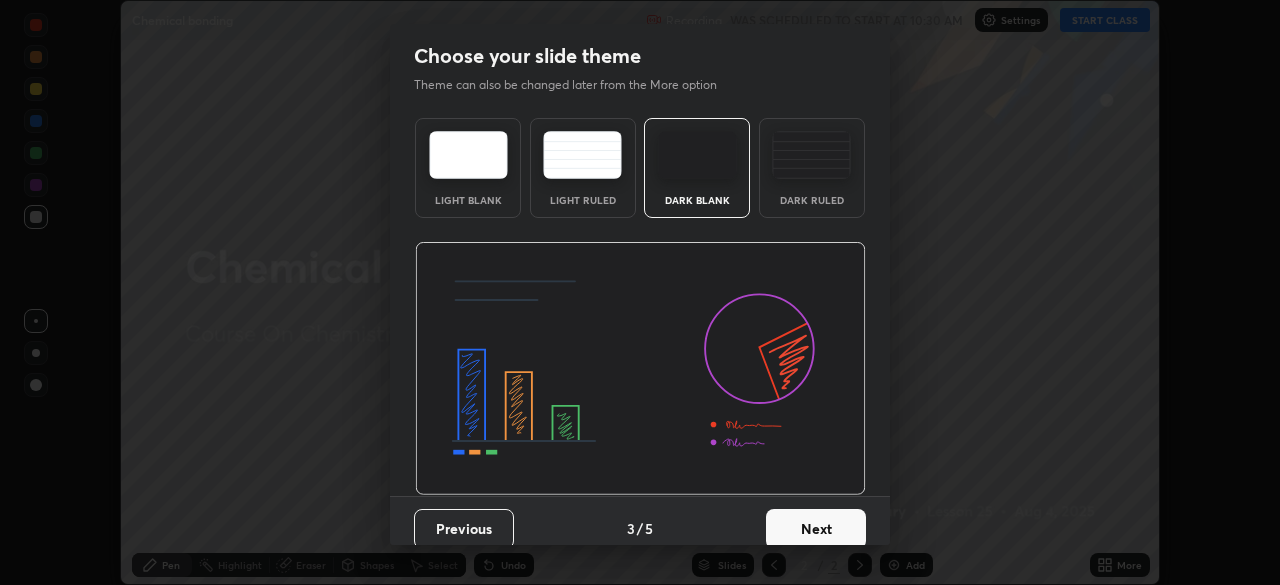 click on "Next" at bounding box center [816, 529] 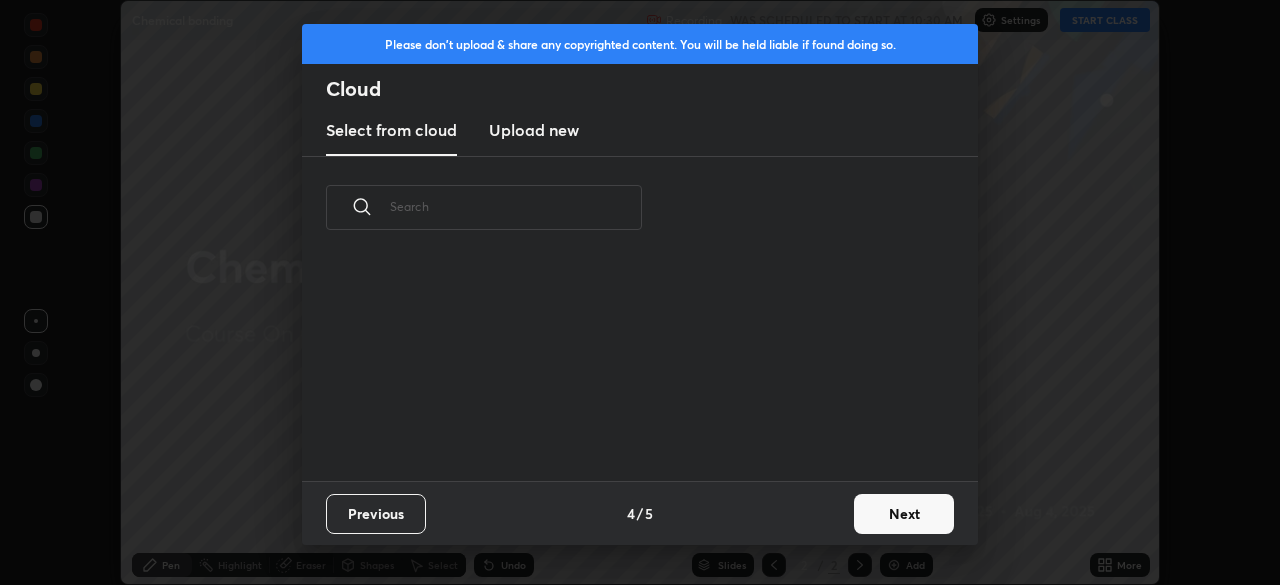 click on "Next" at bounding box center [904, 514] 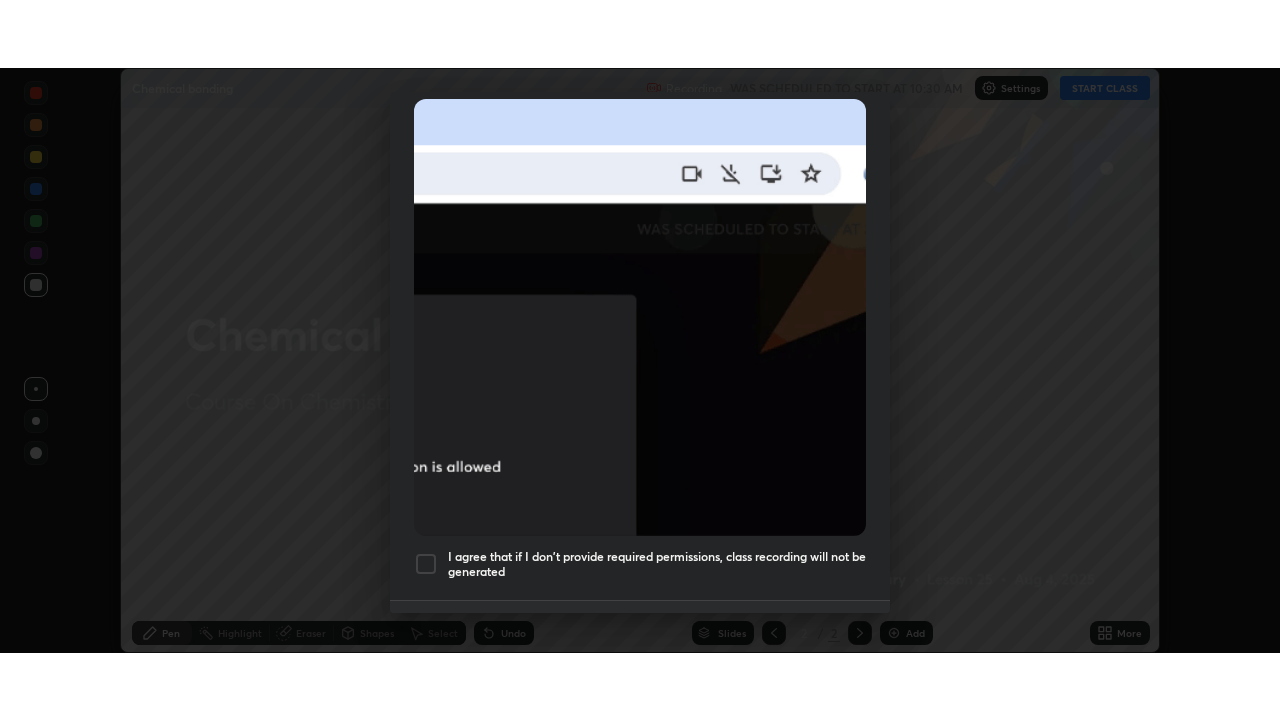scroll, scrollTop: 479, scrollLeft: 0, axis: vertical 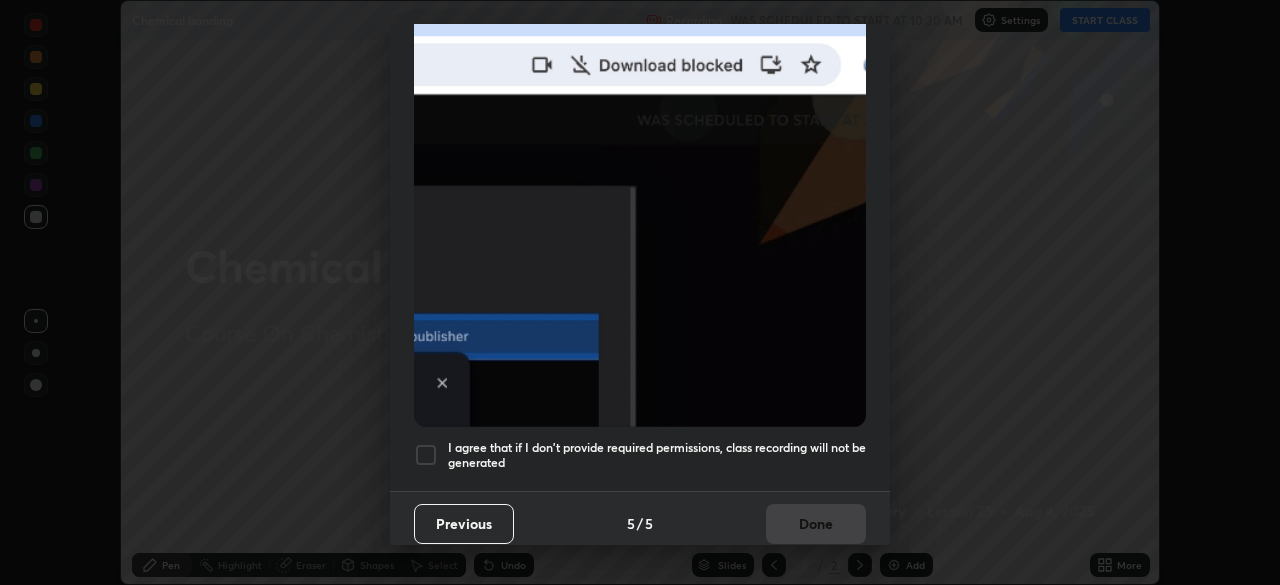 click at bounding box center (426, 455) 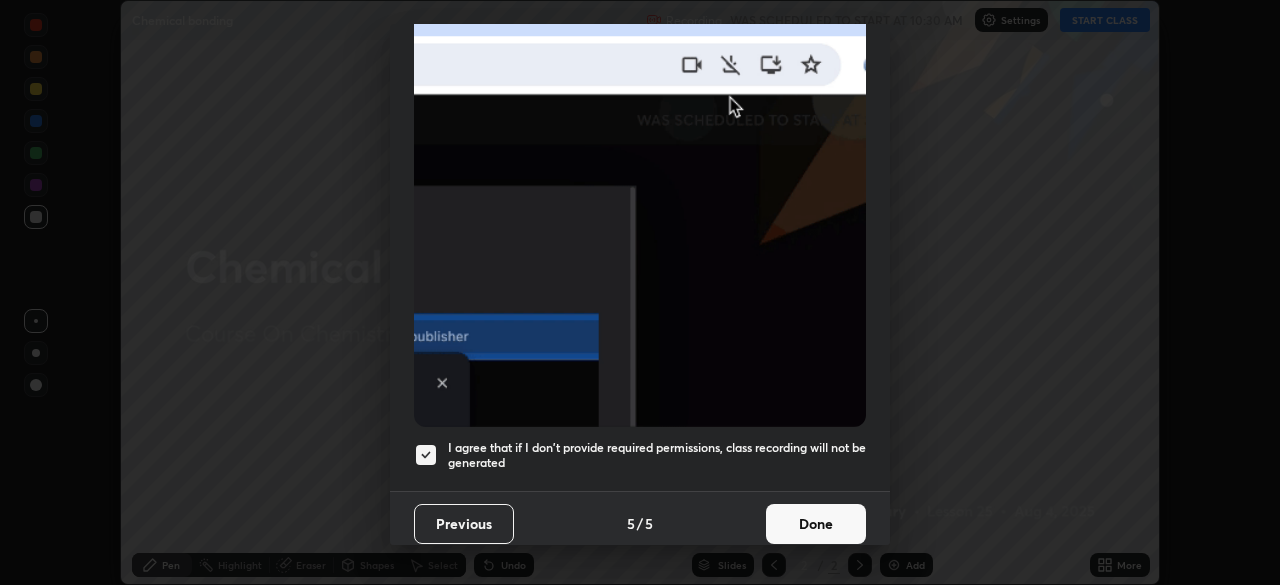 click on "Done" at bounding box center [816, 524] 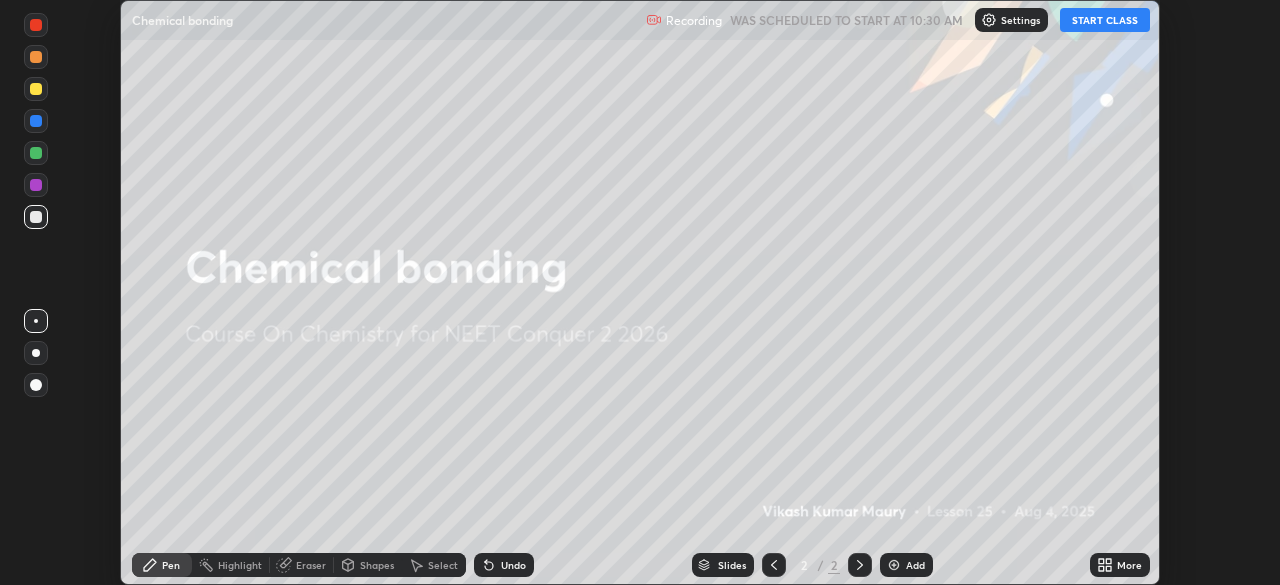 click on "More" at bounding box center (1129, 565) 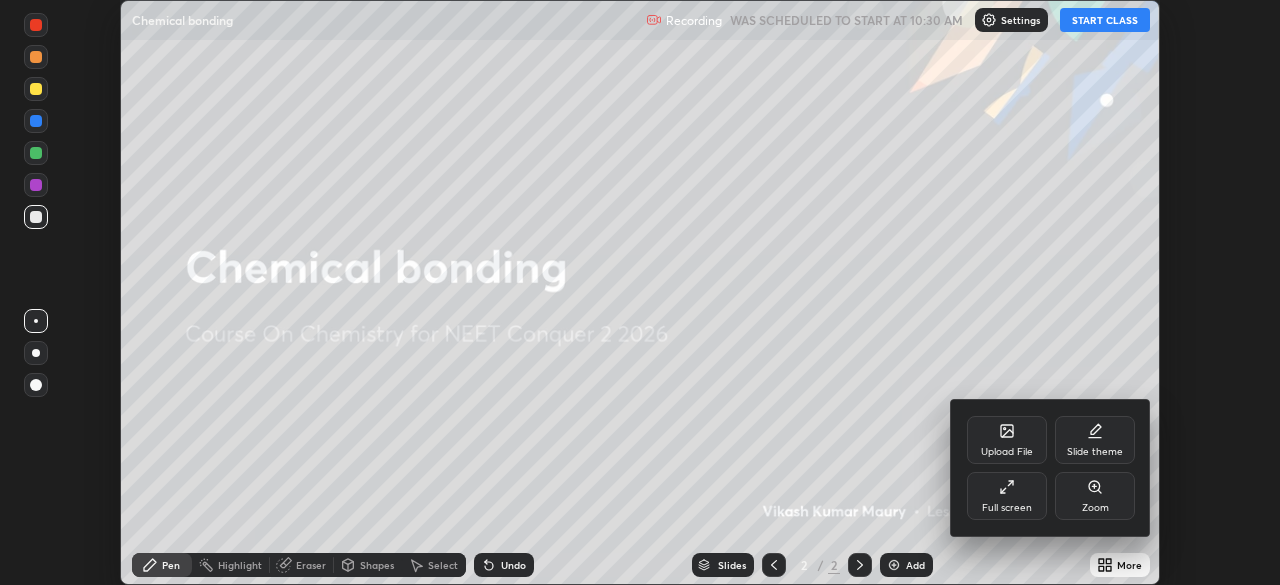 click on "Full screen" at bounding box center (1007, 496) 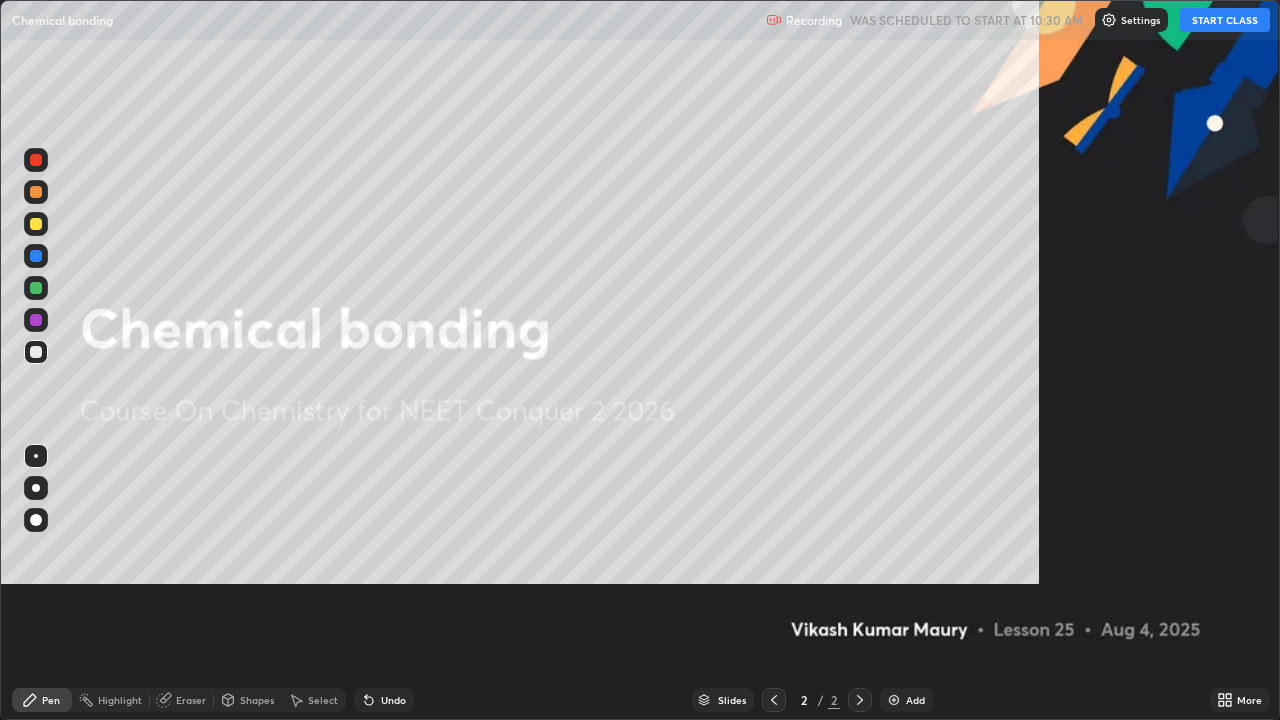 scroll, scrollTop: 99280, scrollLeft: 98720, axis: both 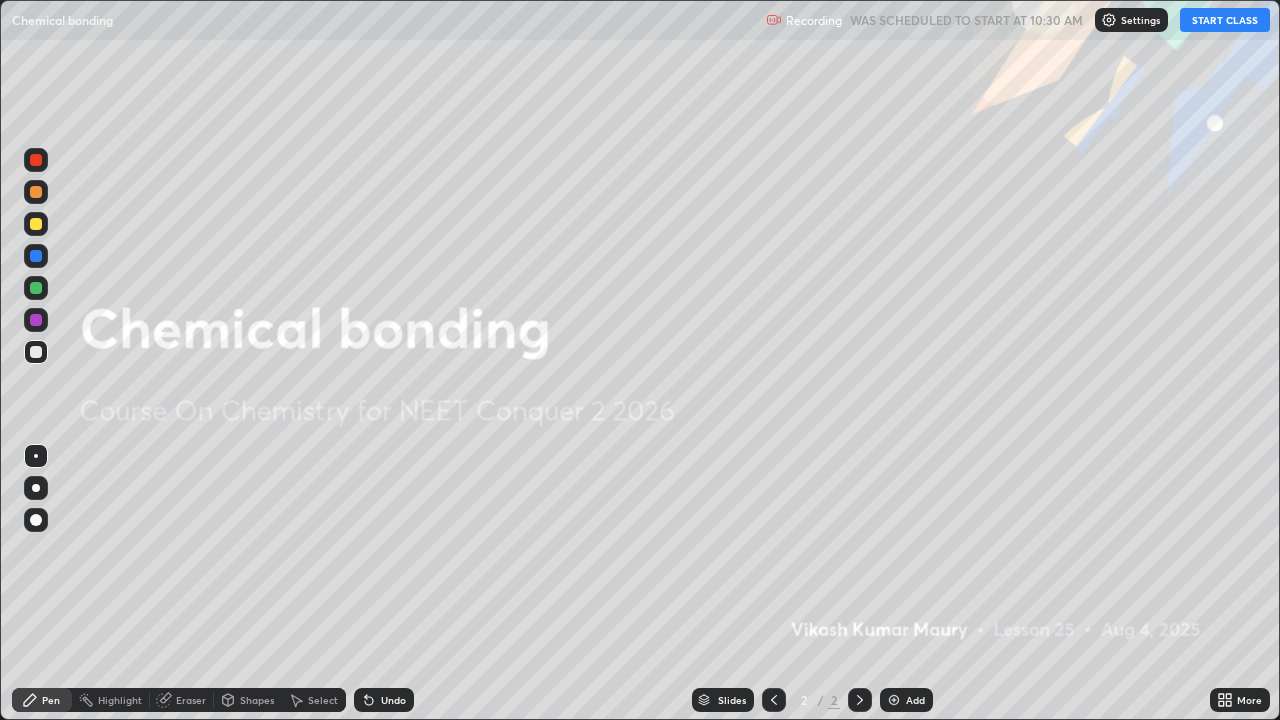 click on "START CLASS" at bounding box center (1225, 20) 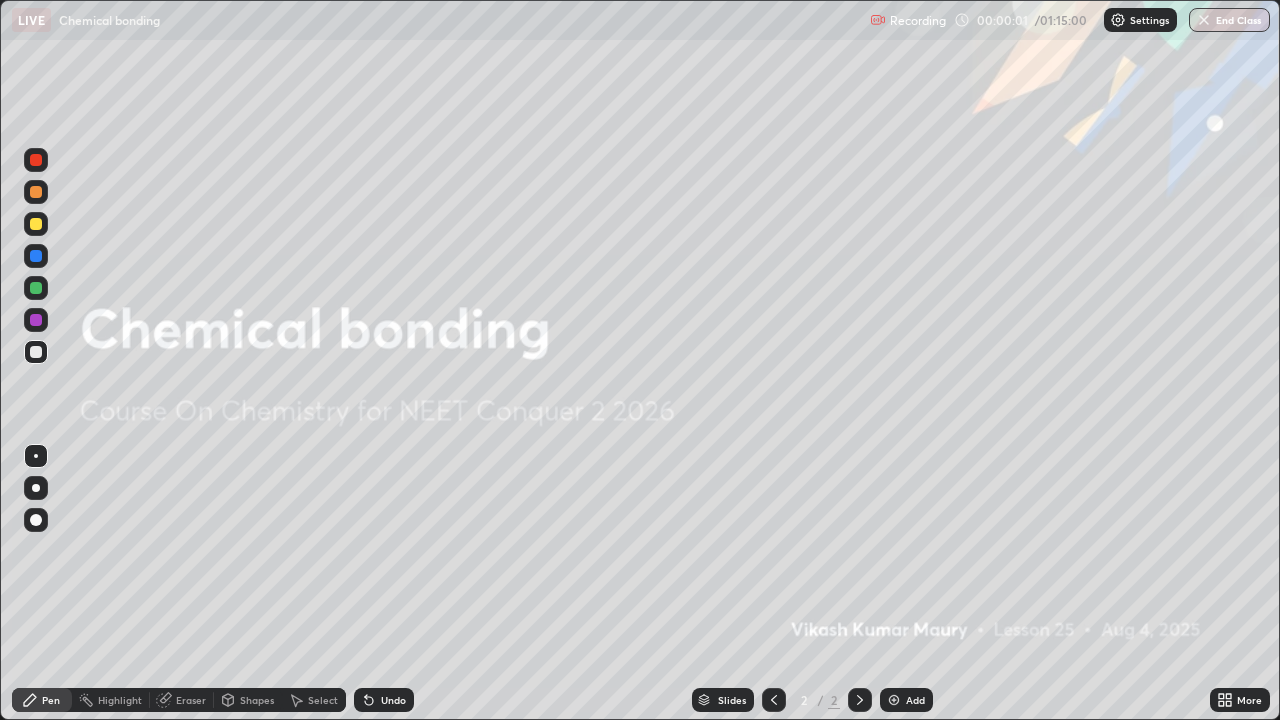 click on "Add" at bounding box center (915, 700) 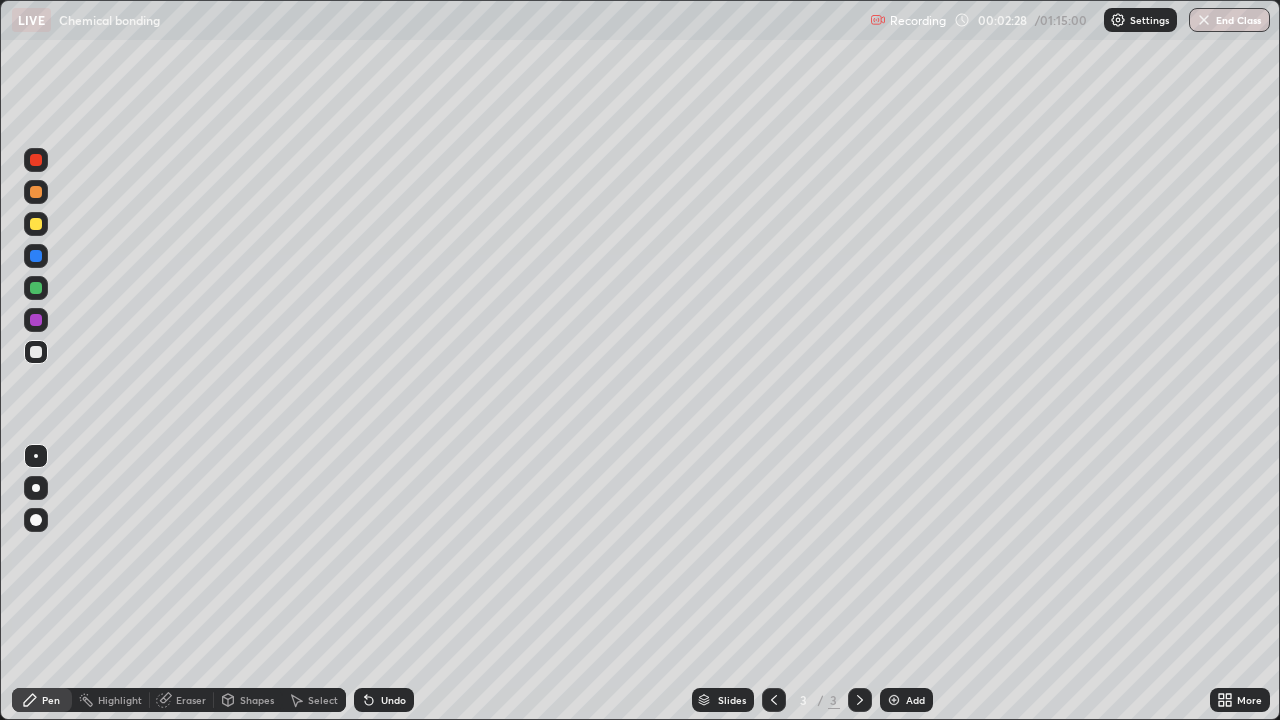 click on "Eraser" at bounding box center [191, 700] 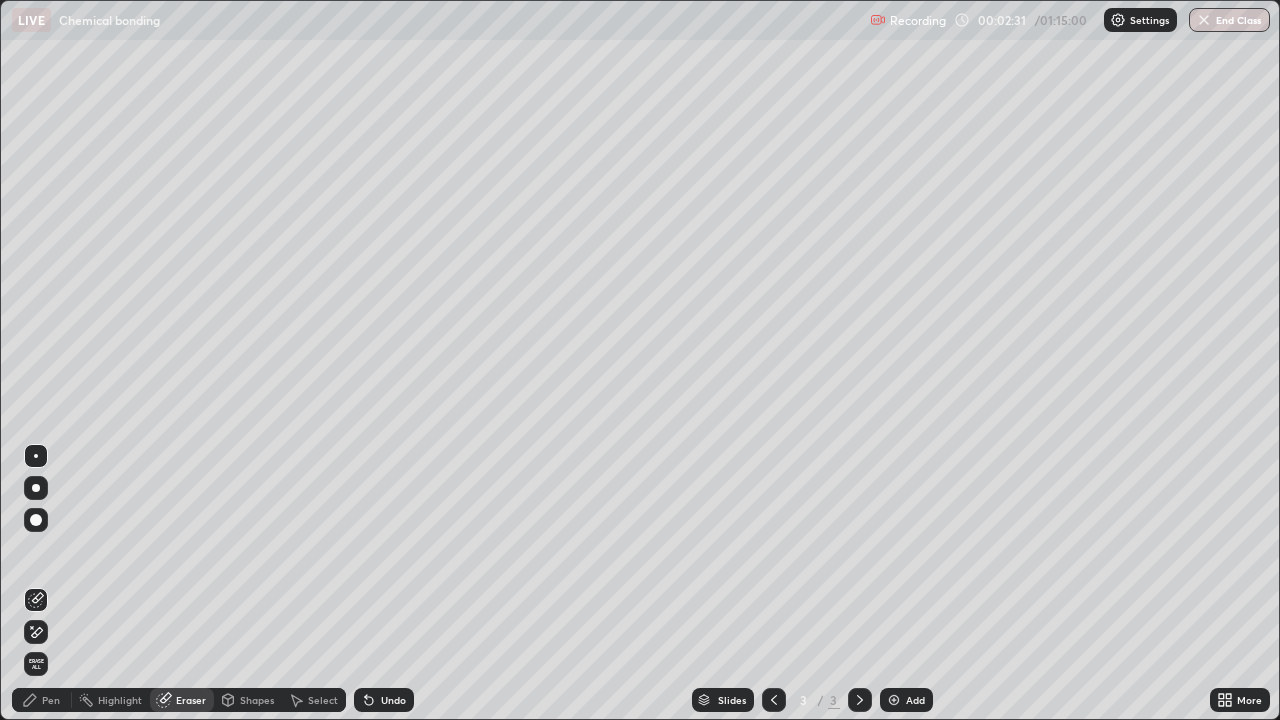 click on "Pen" at bounding box center (51, 700) 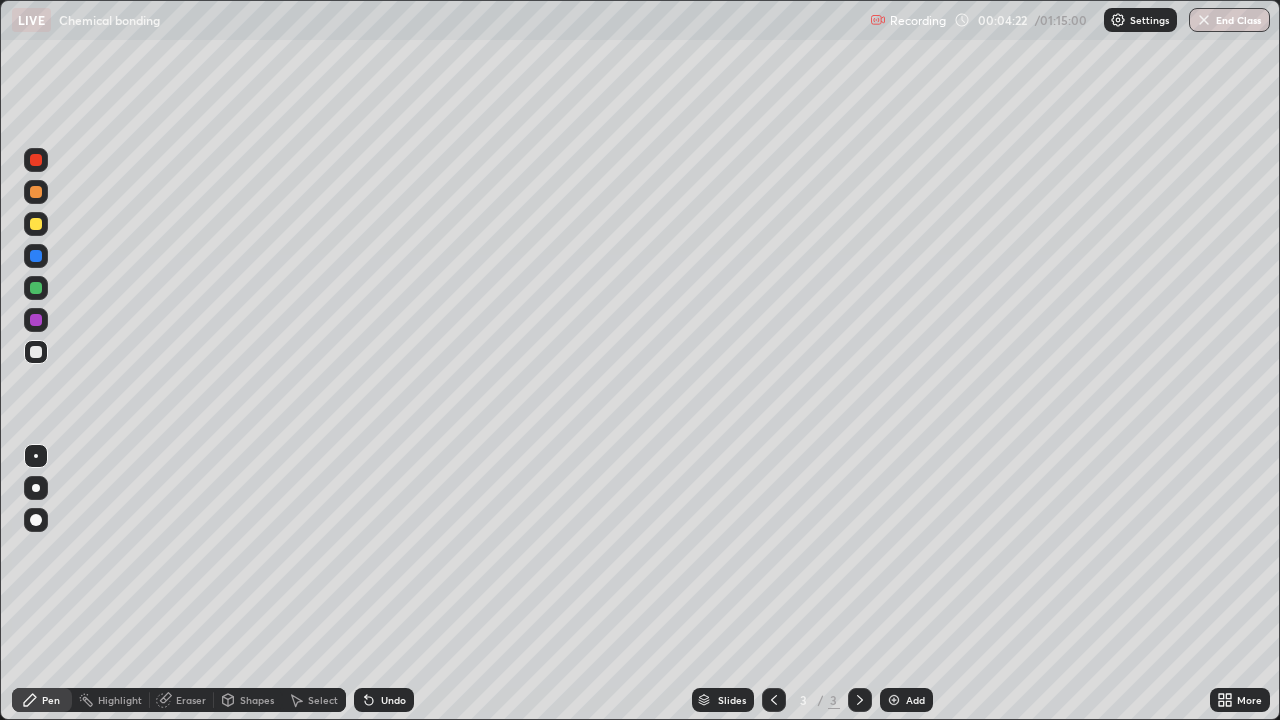 click at bounding box center [894, 700] 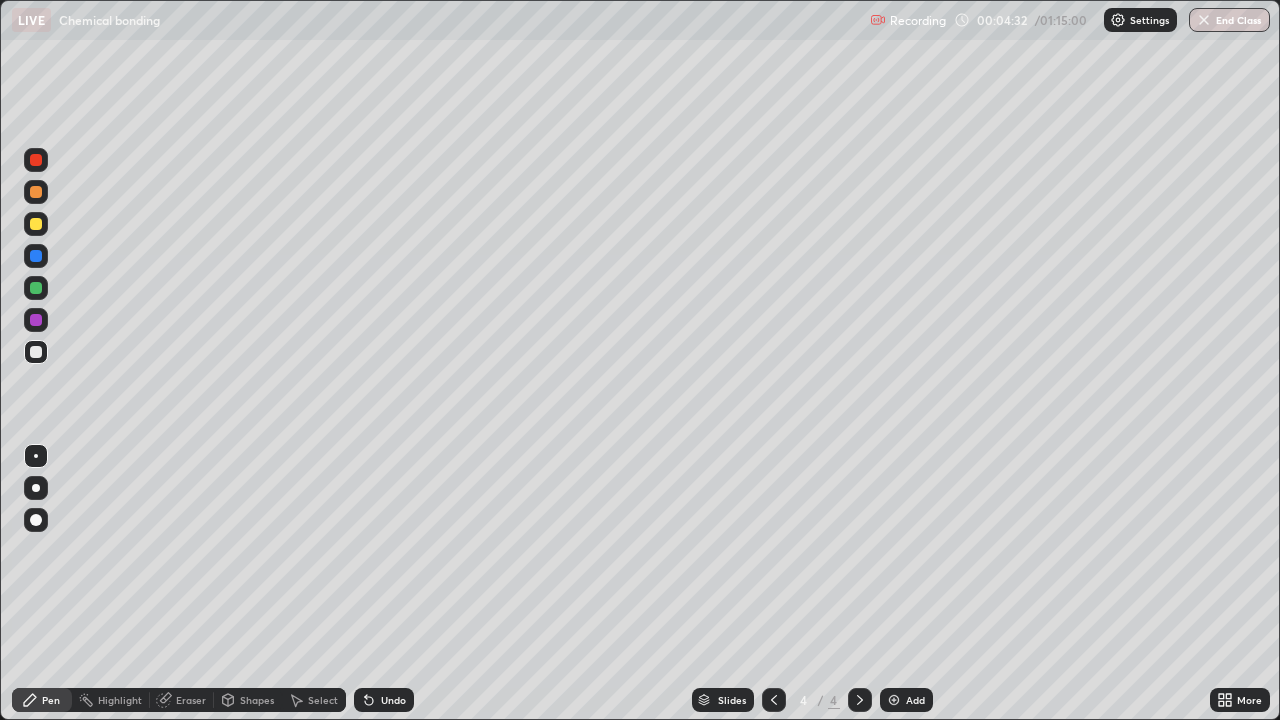 click 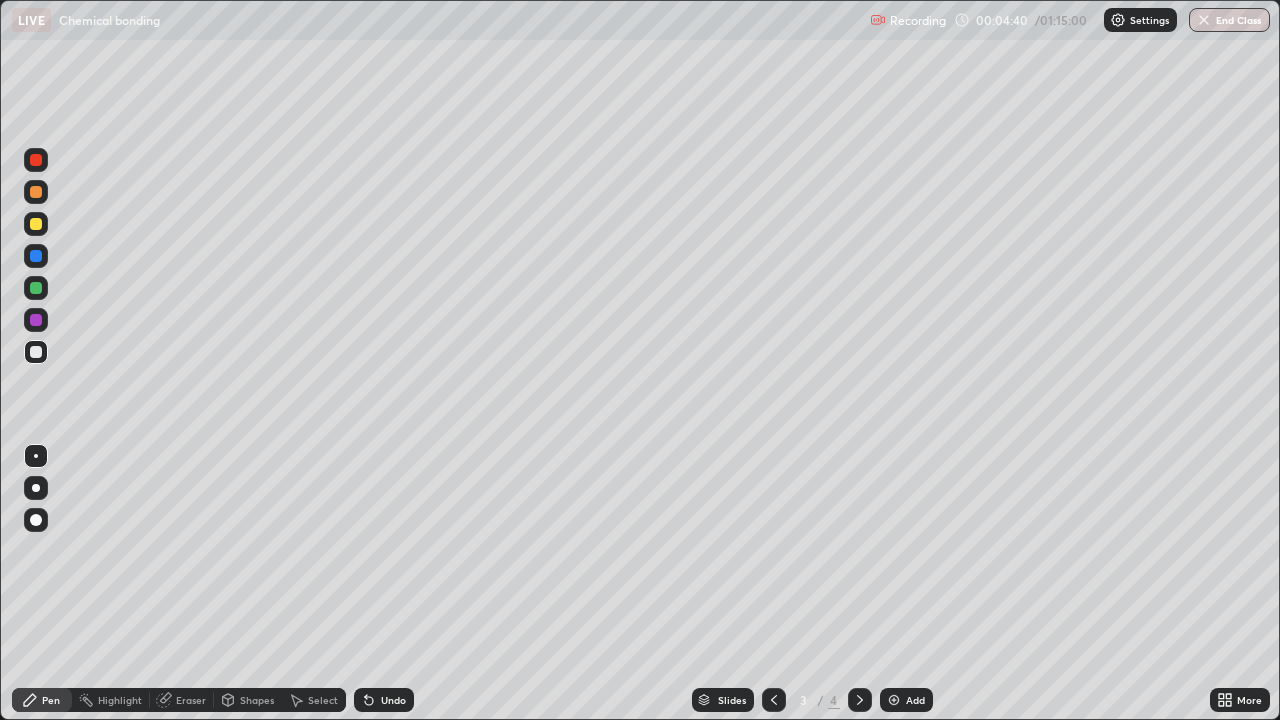 click 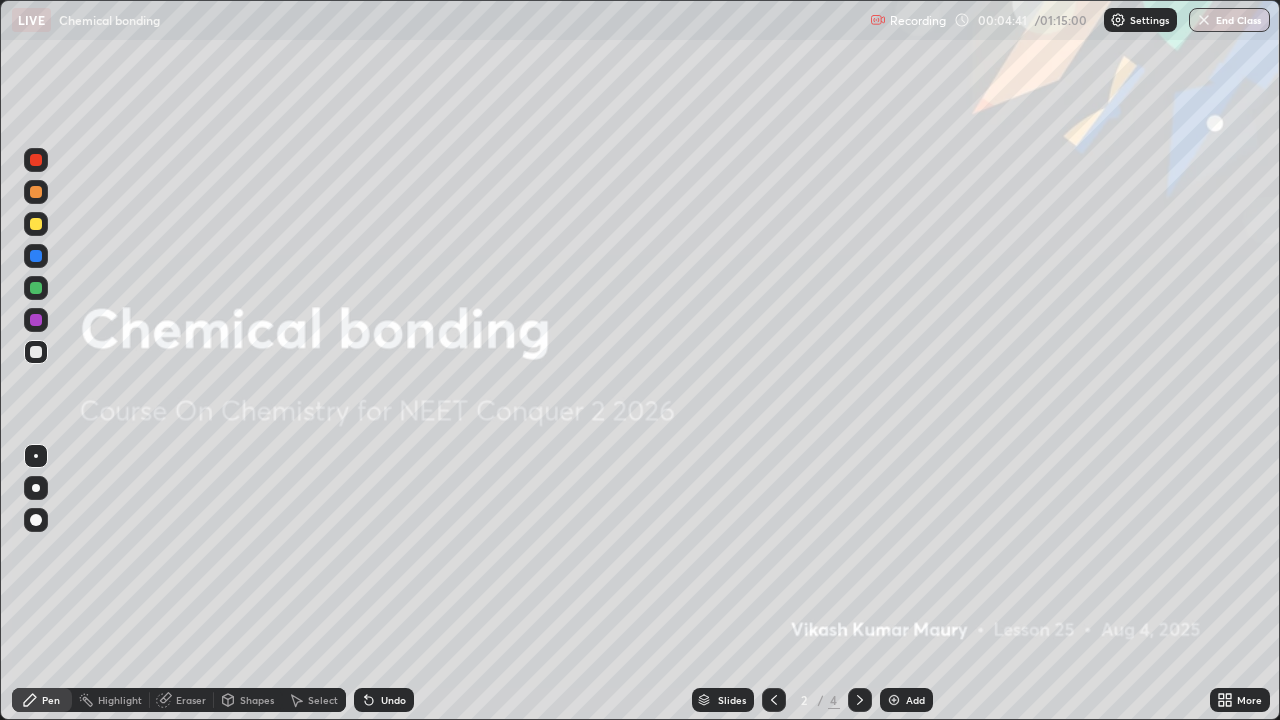click on "4" at bounding box center [834, 700] 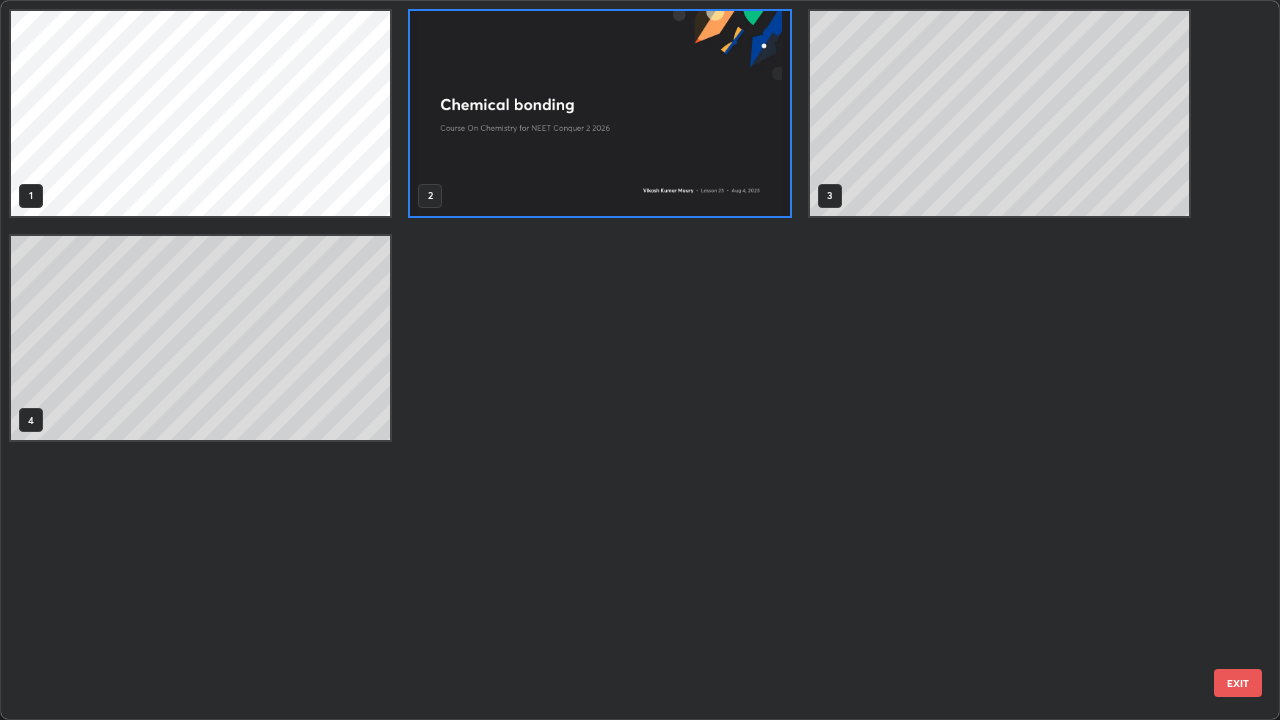 scroll, scrollTop: 7, scrollLeft: 11, axis: both 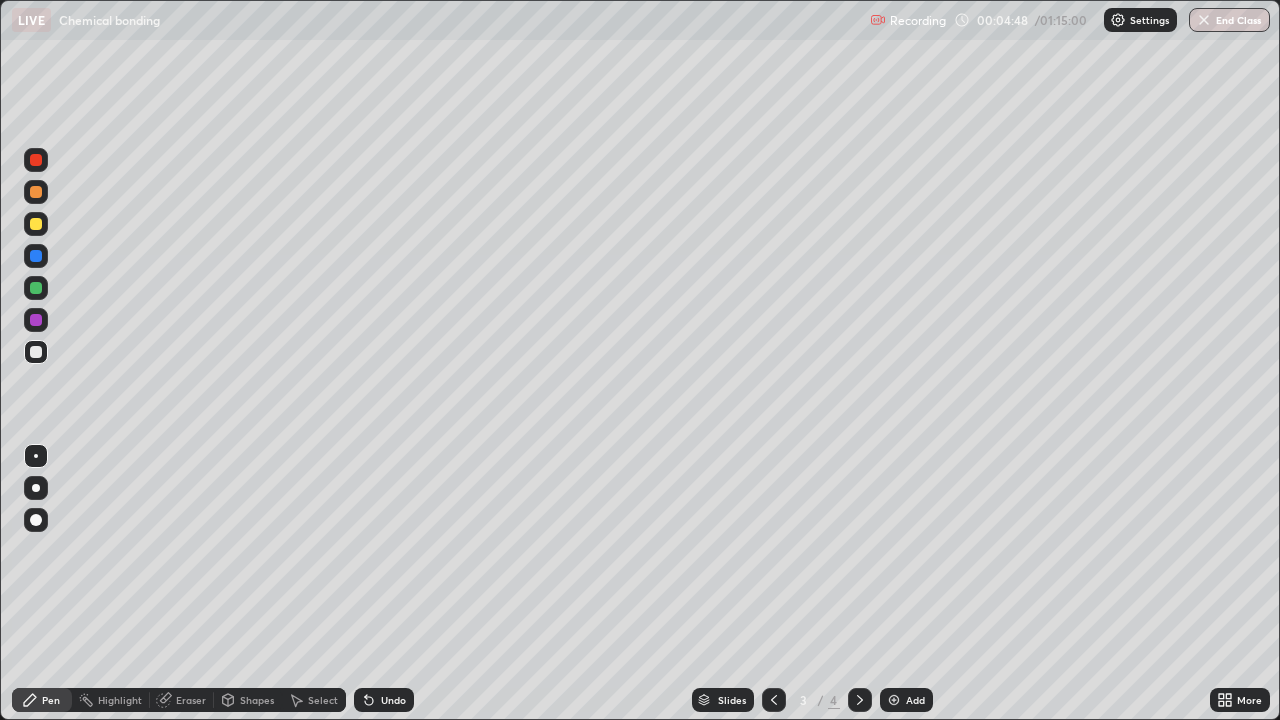 click 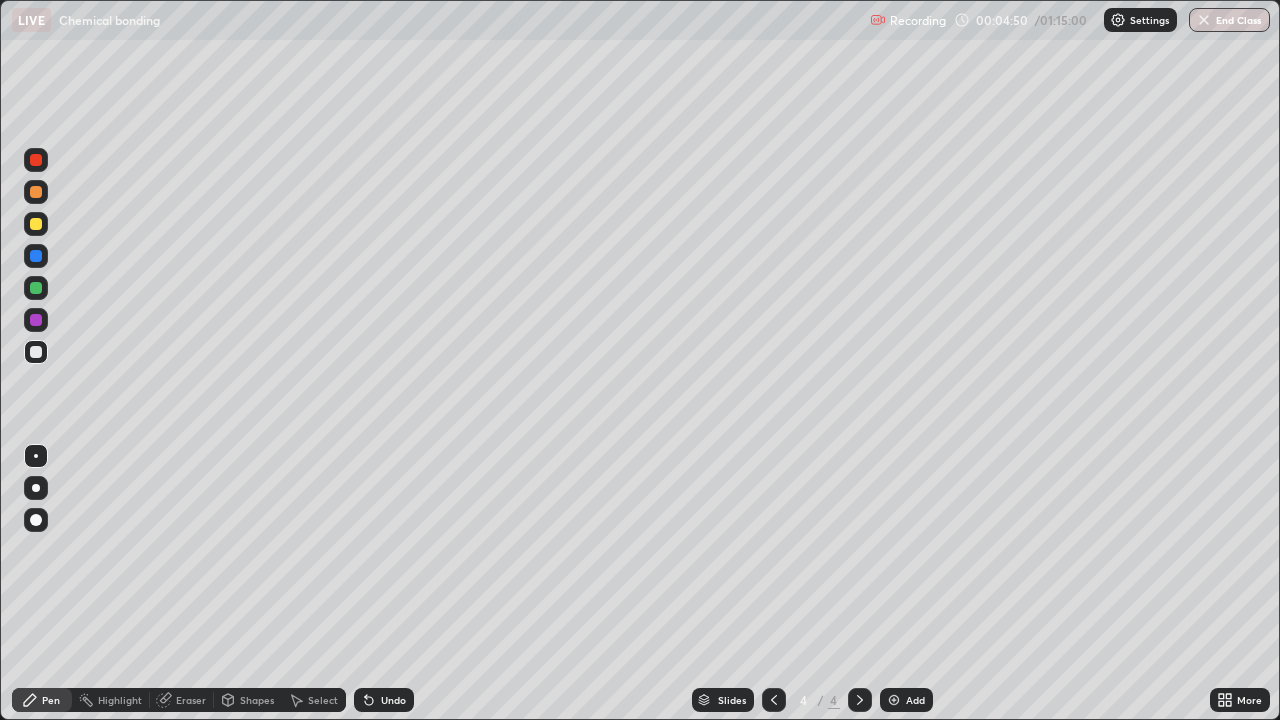click on "Eraser" at bounding box center [191, 700] 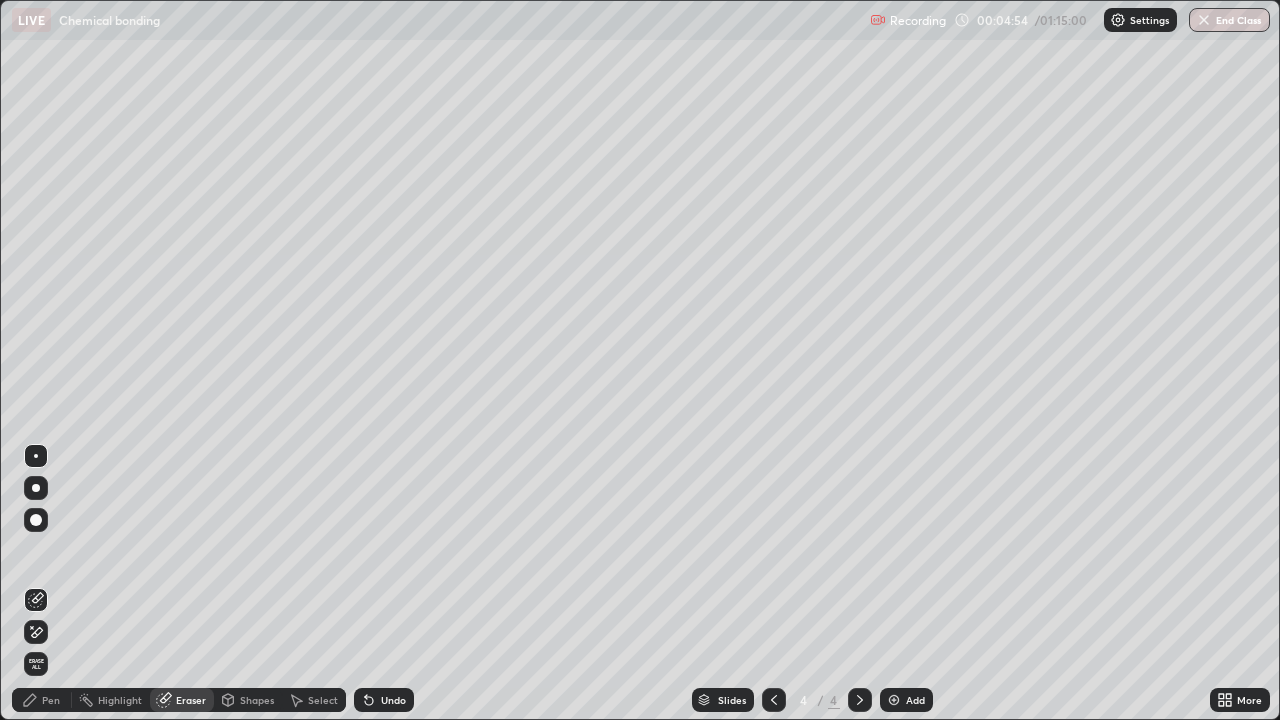 click on "Pen" at bounding box center [51, 700] 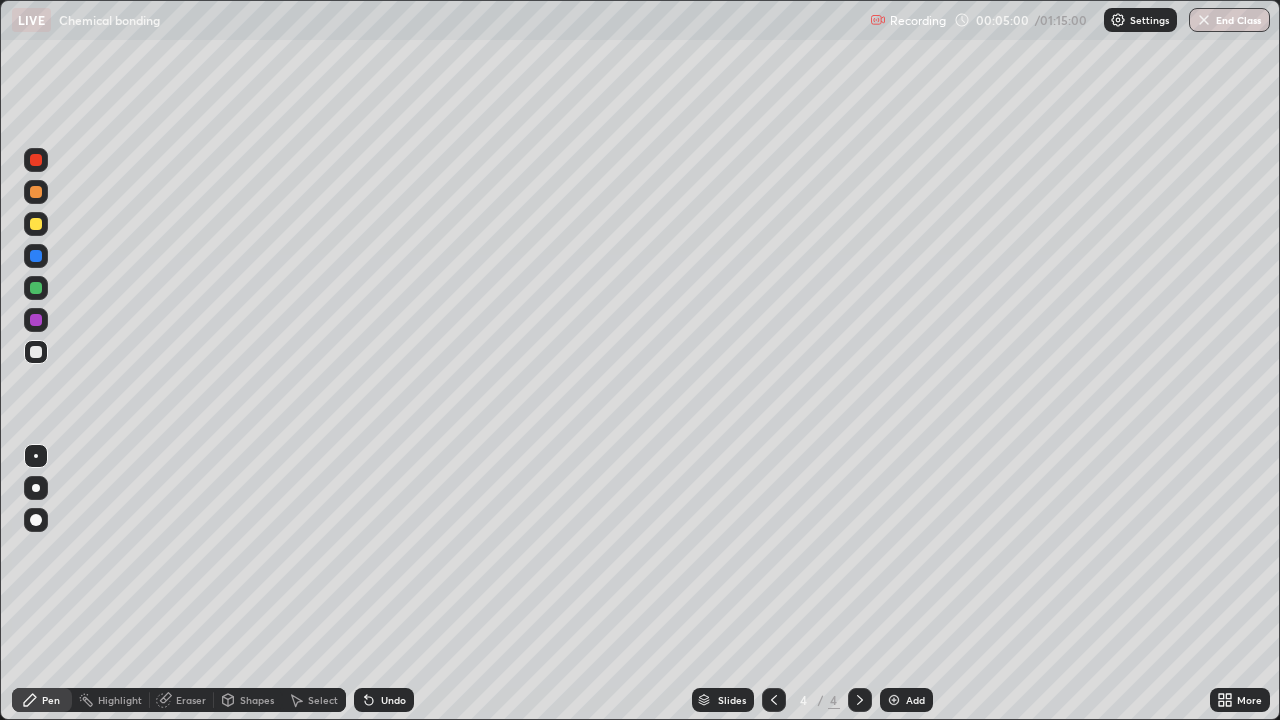 click 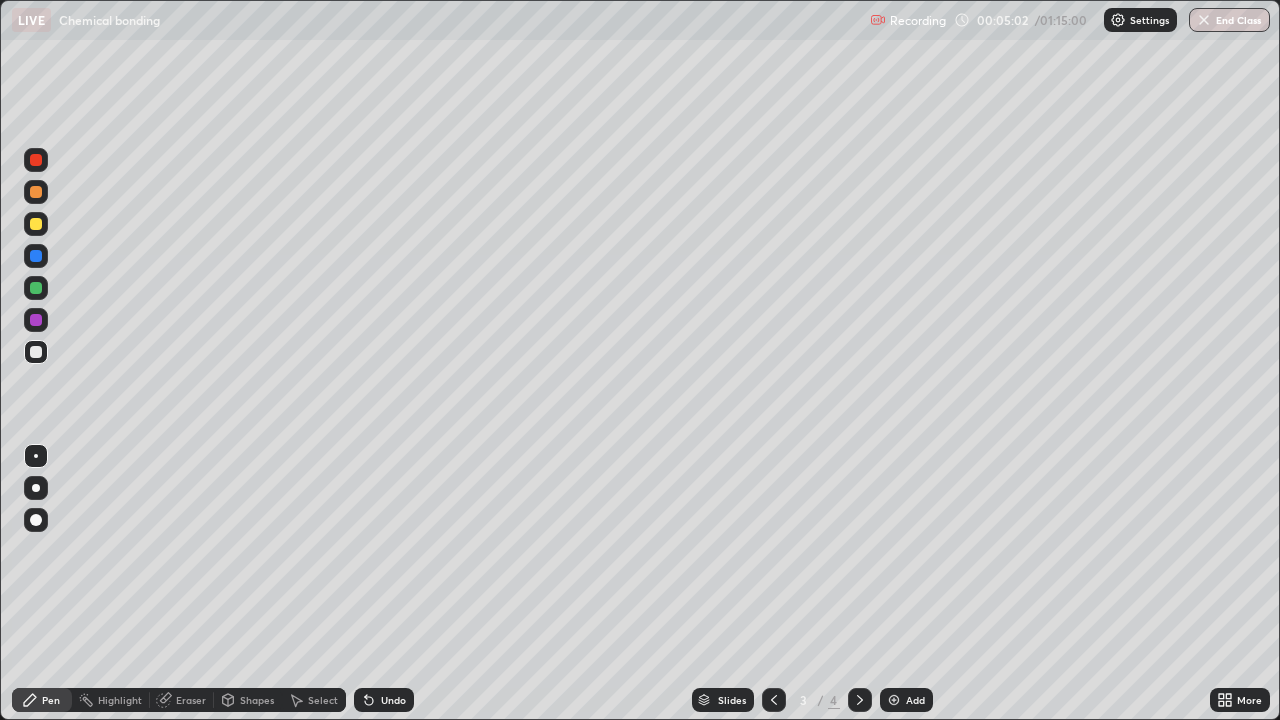 click 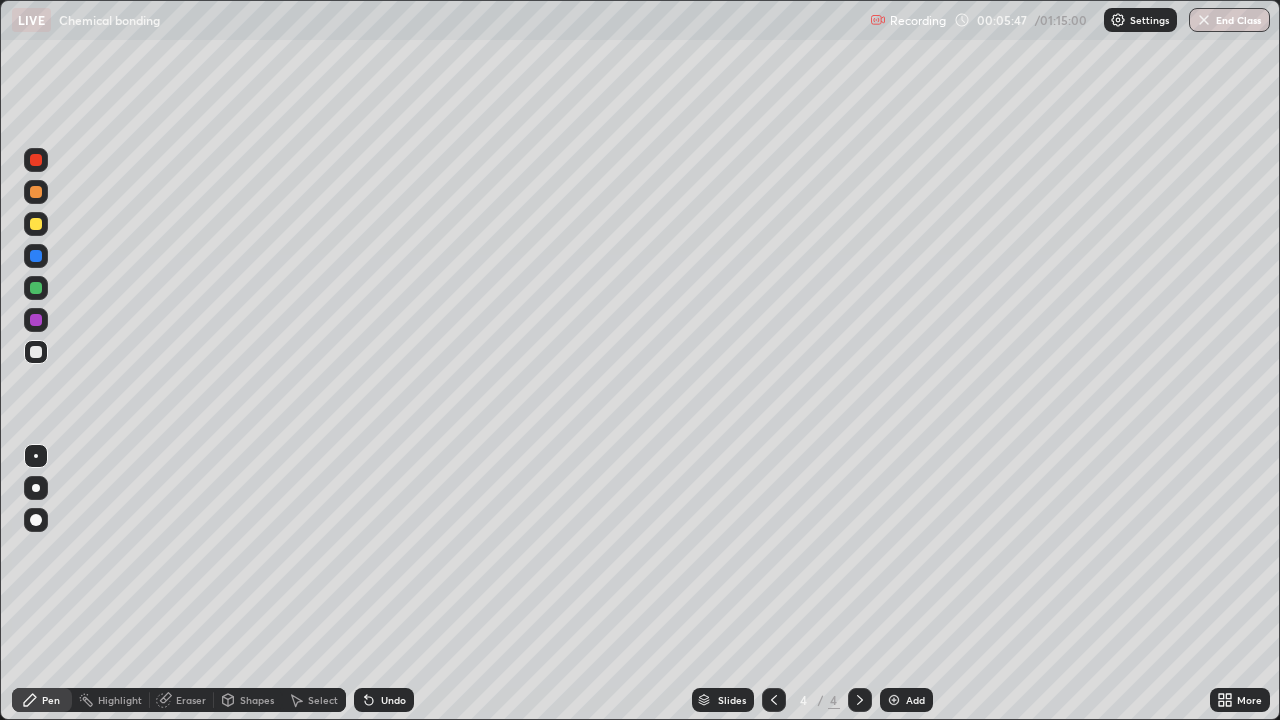 click 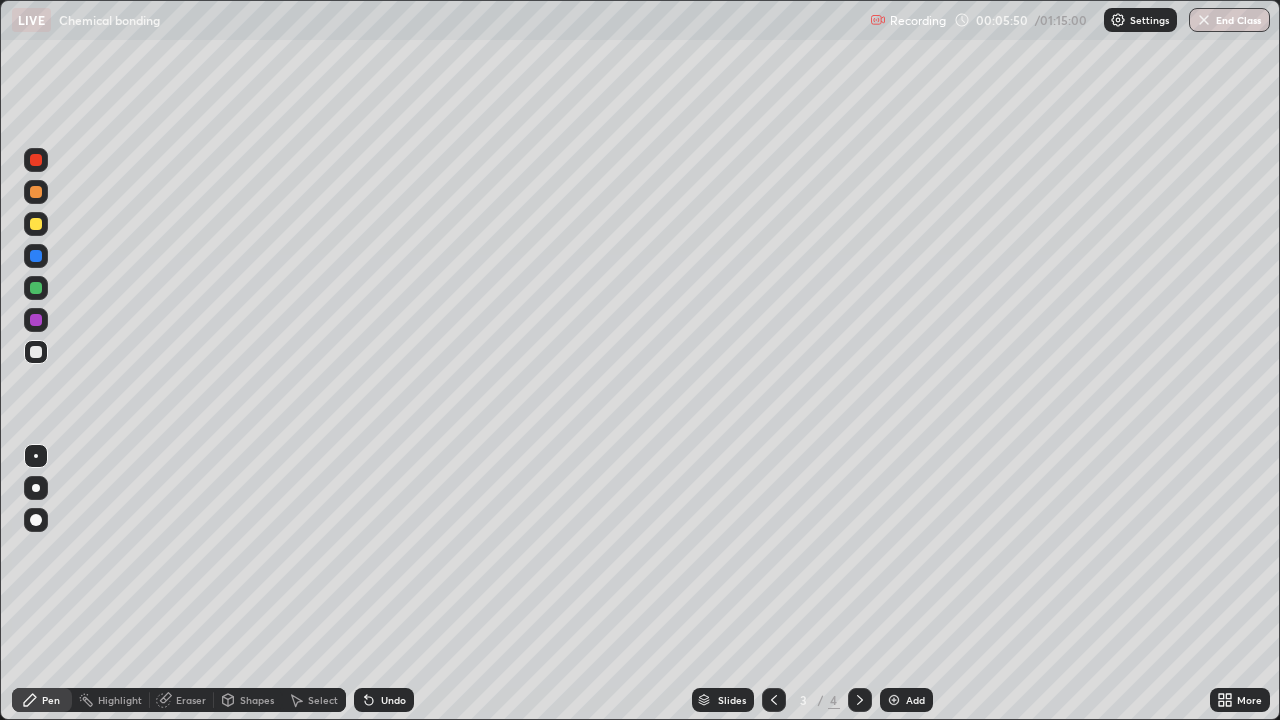 click 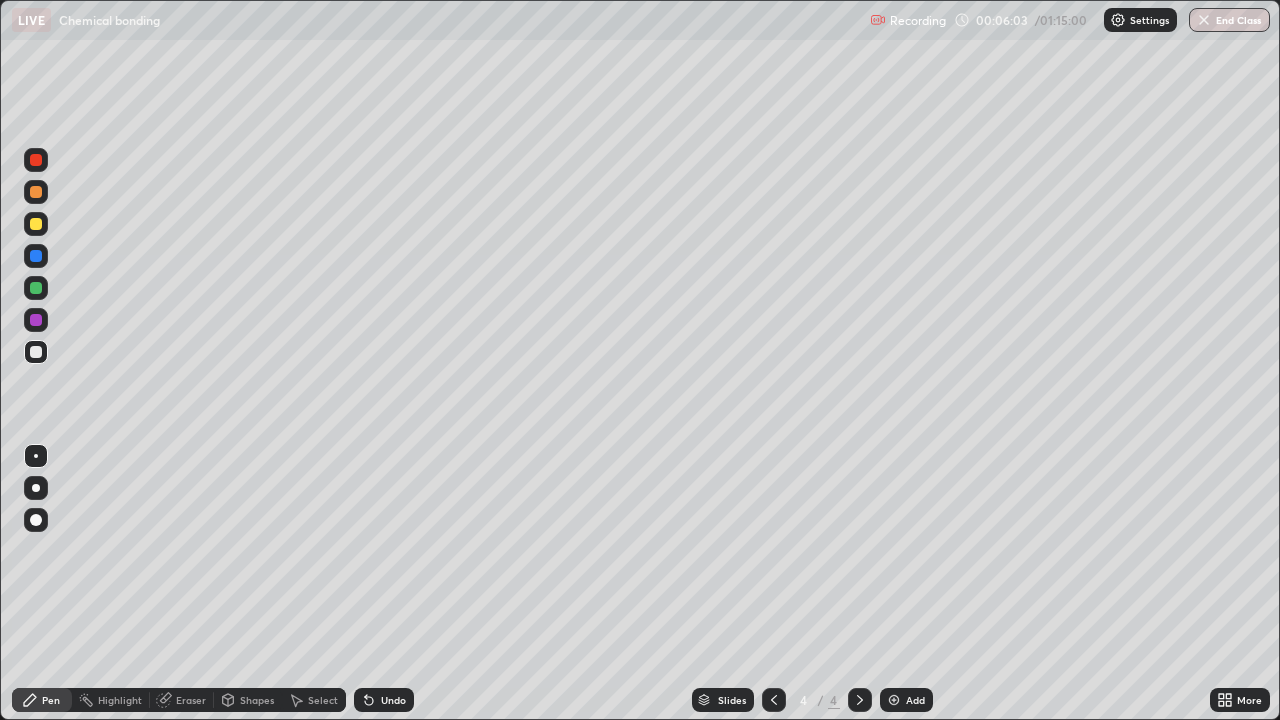 click 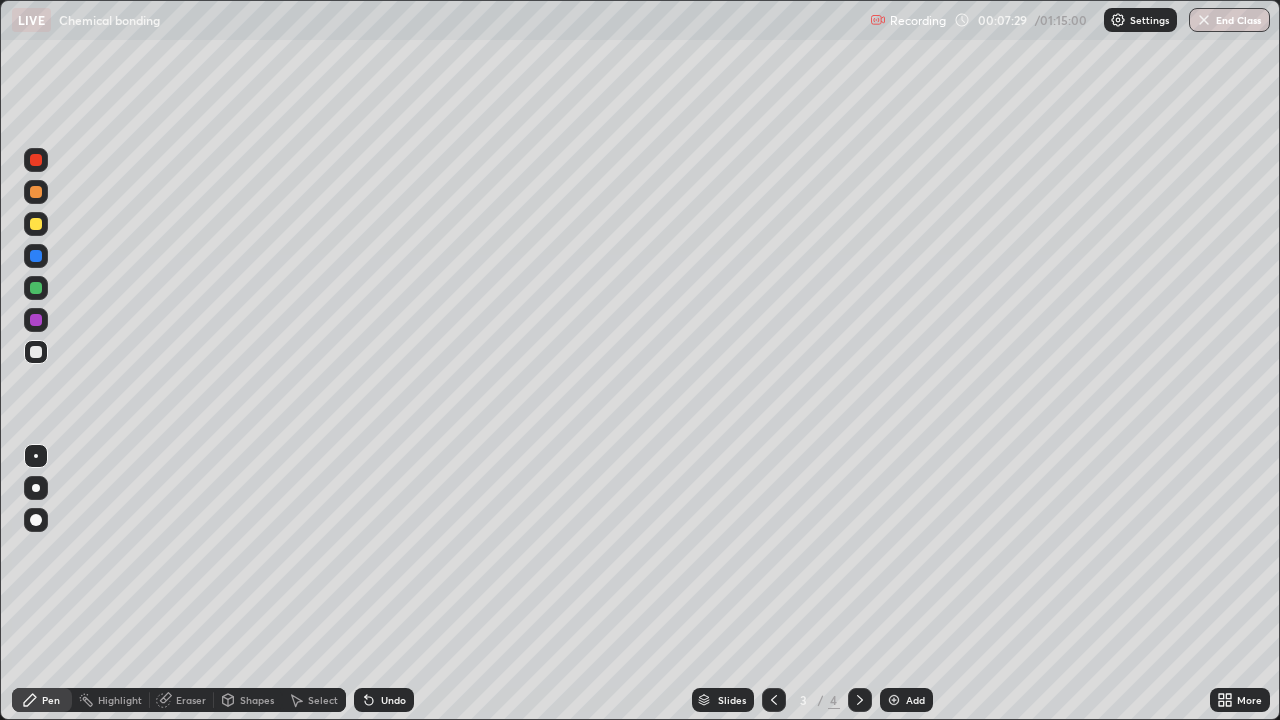 click on "Eraser" at bounding box center (191, 700) 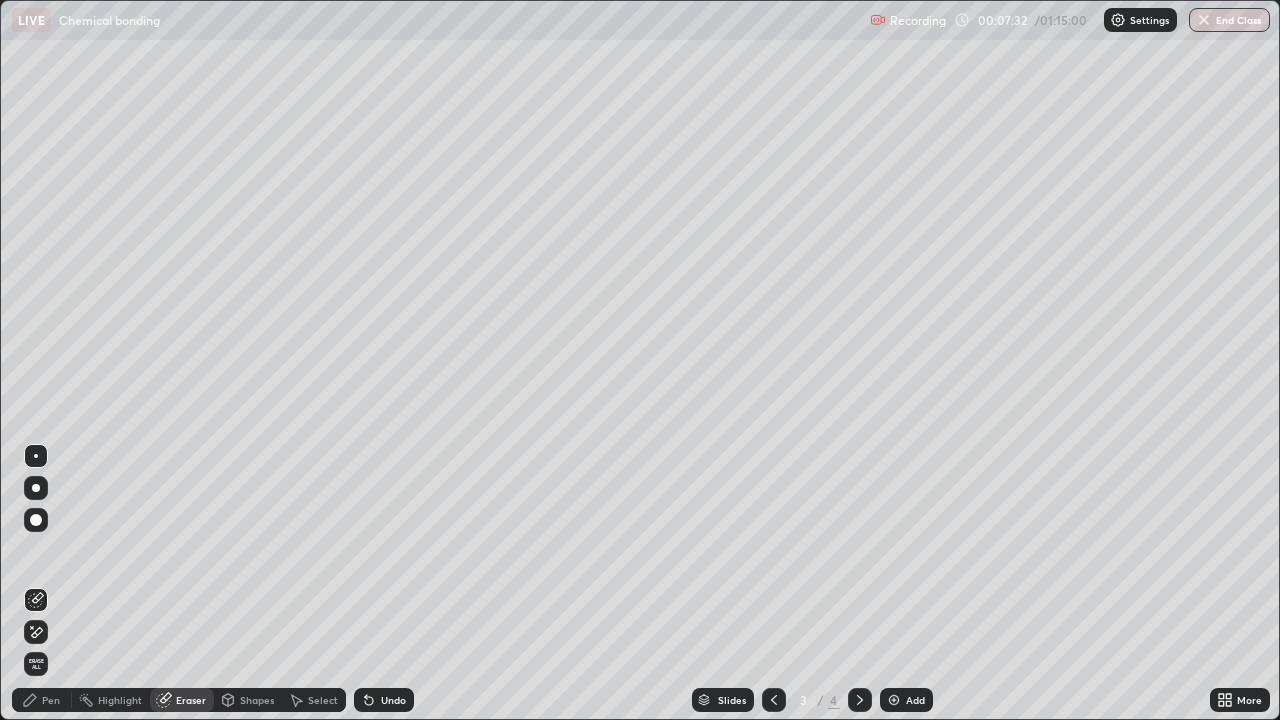 click 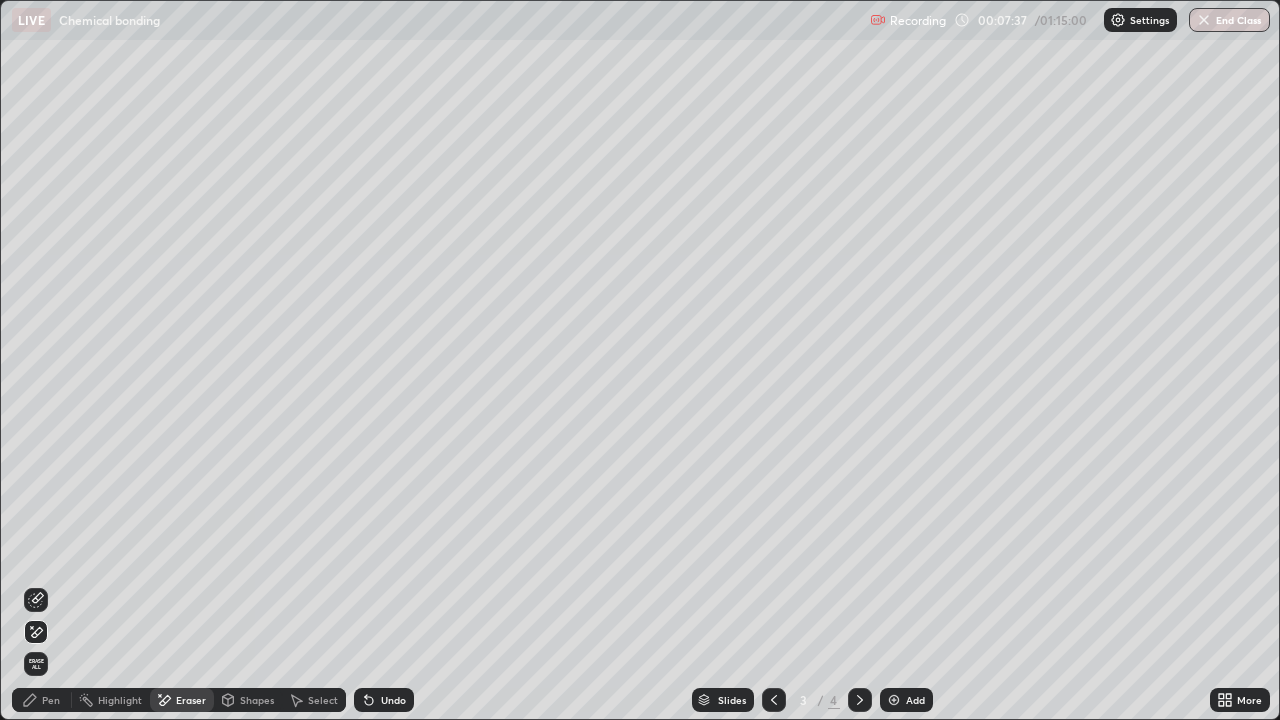 click on "Pen" at bounding box center [51, 700] 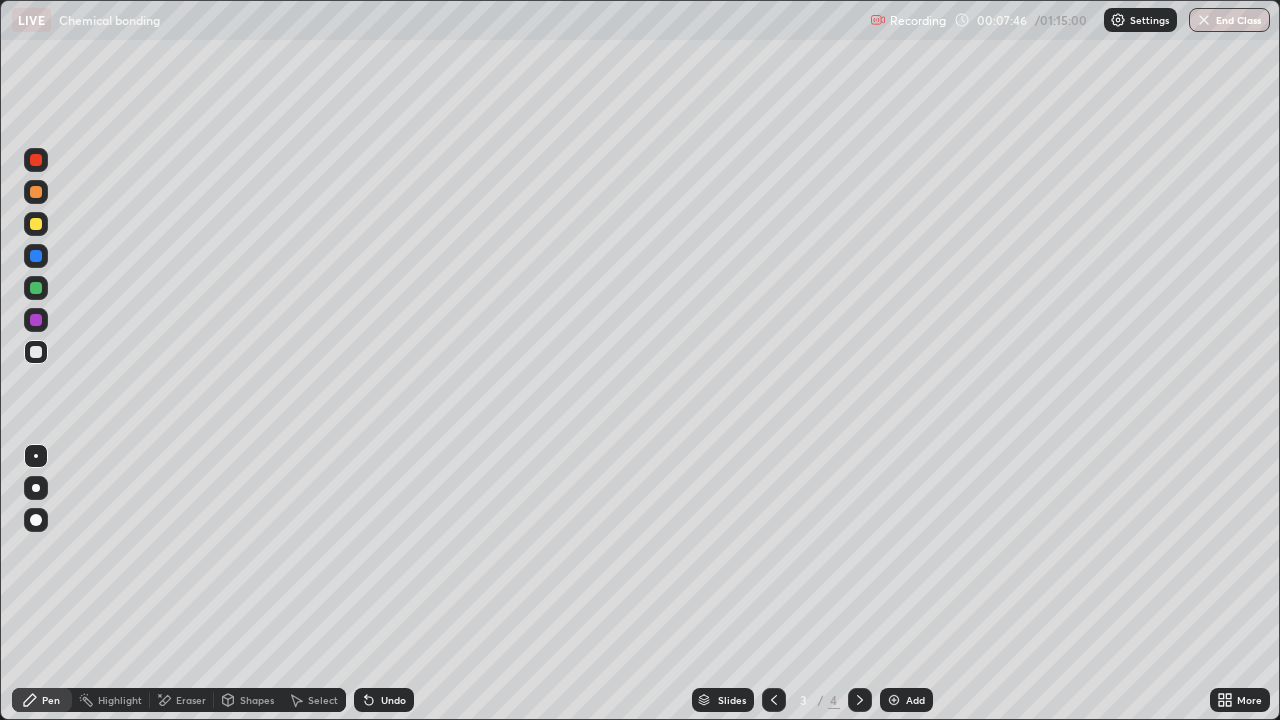 click on "Eraser" at bounding box center (191, 700) 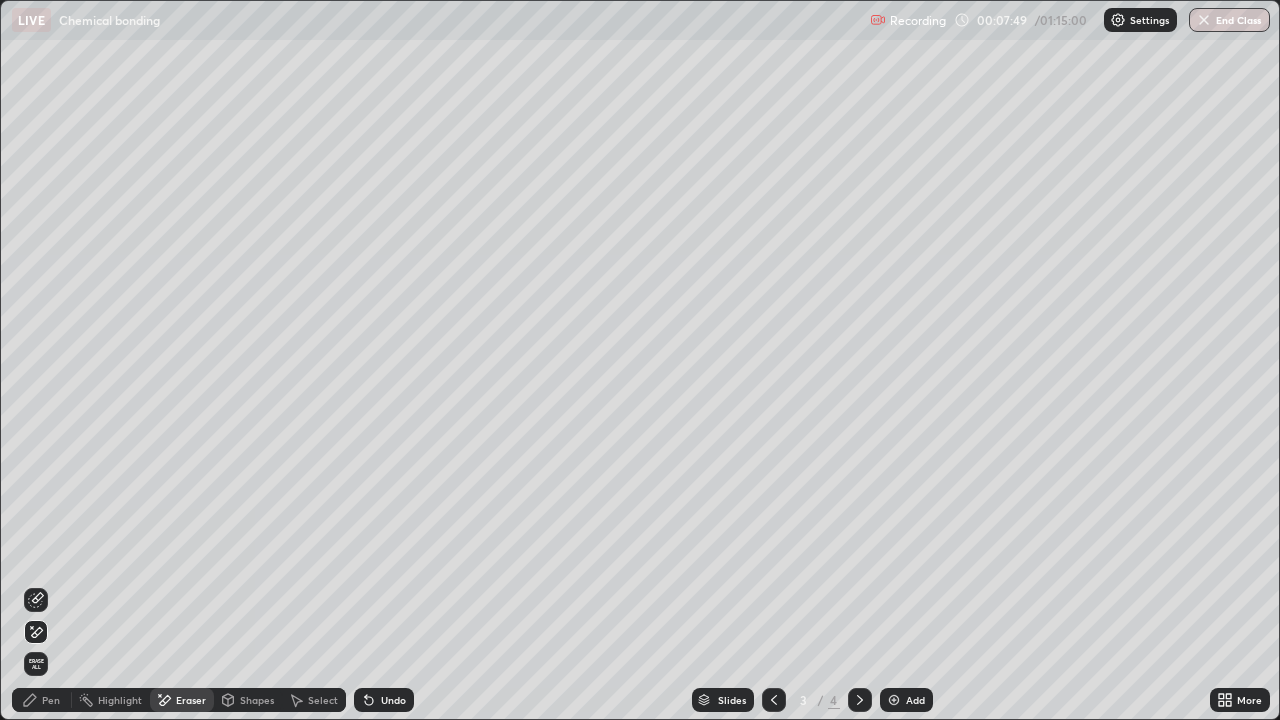 click on "Pen" at bounding box center (51, 700) 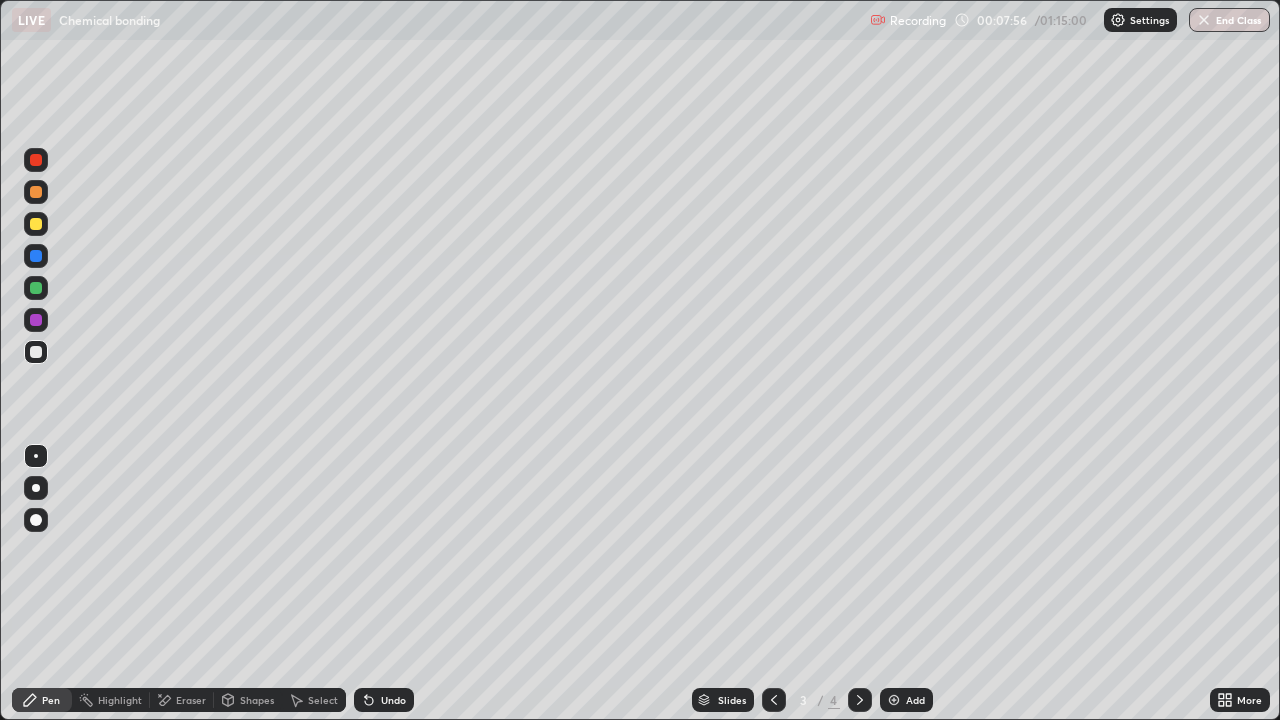 click on "Eraser" at bounding box center [191, 700] 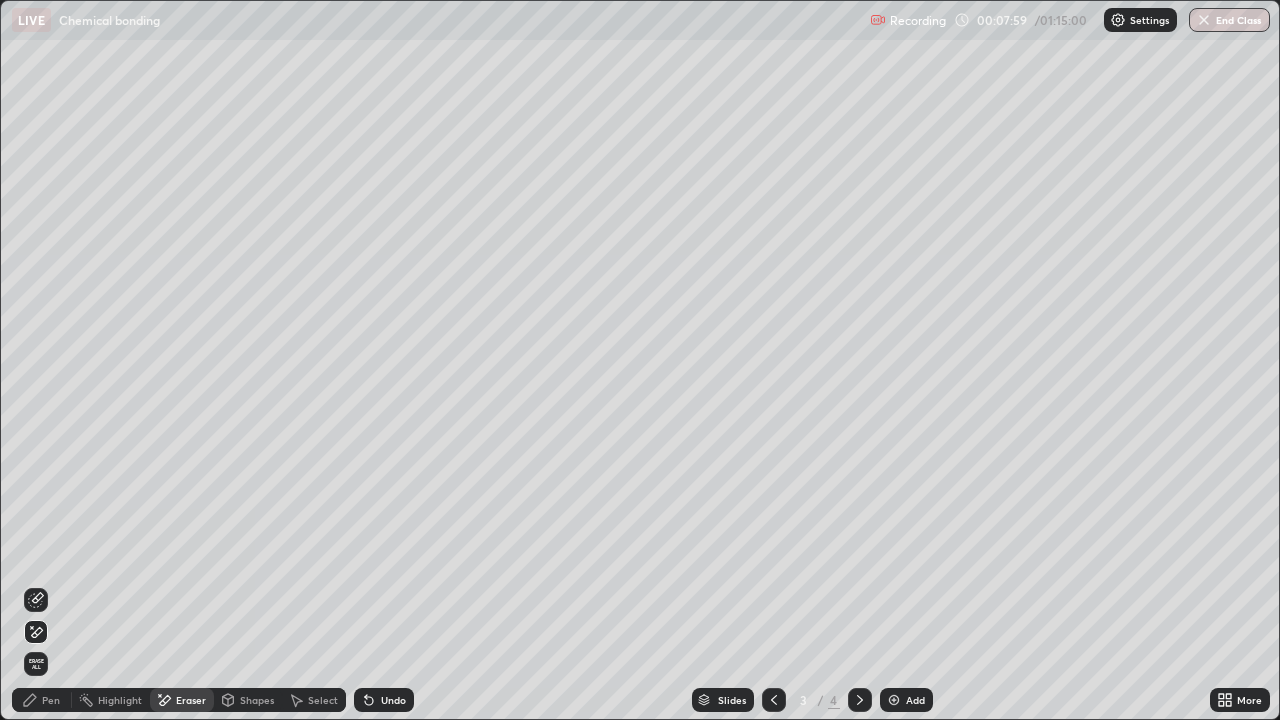 click on "Pen" at bounding box center (51, 700) 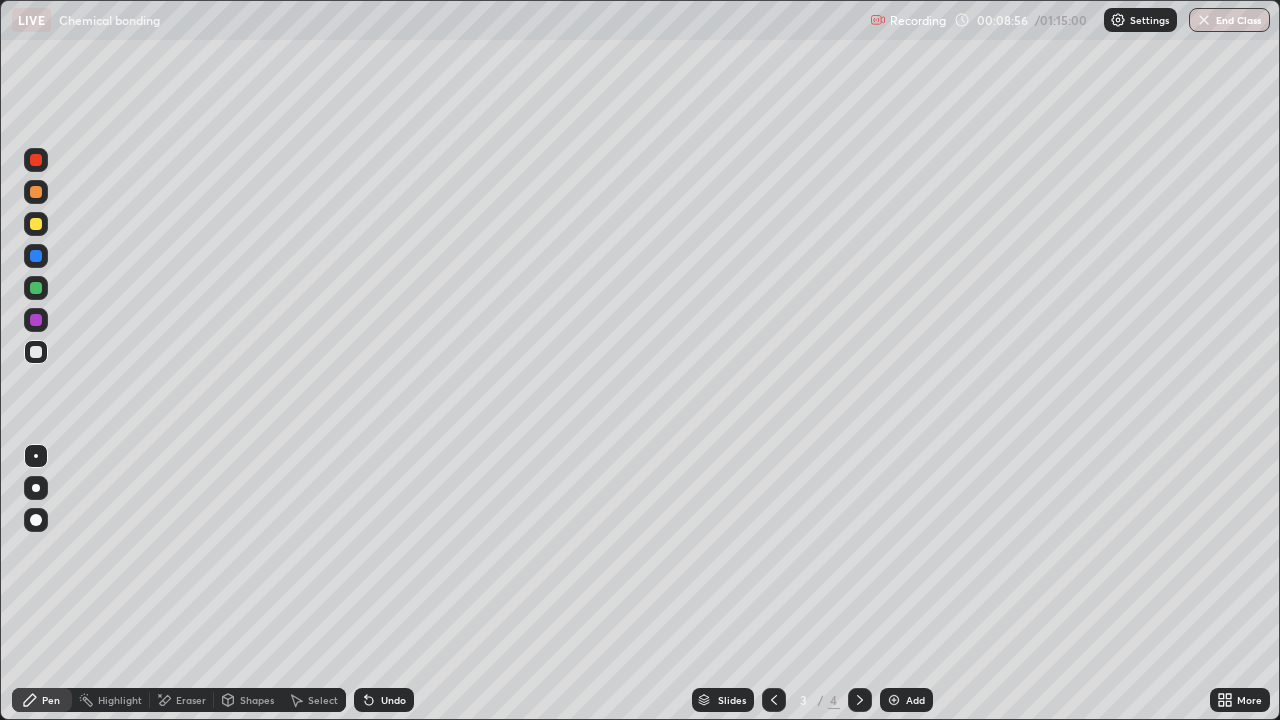 click on "Add" at bounding box center [915, 700] 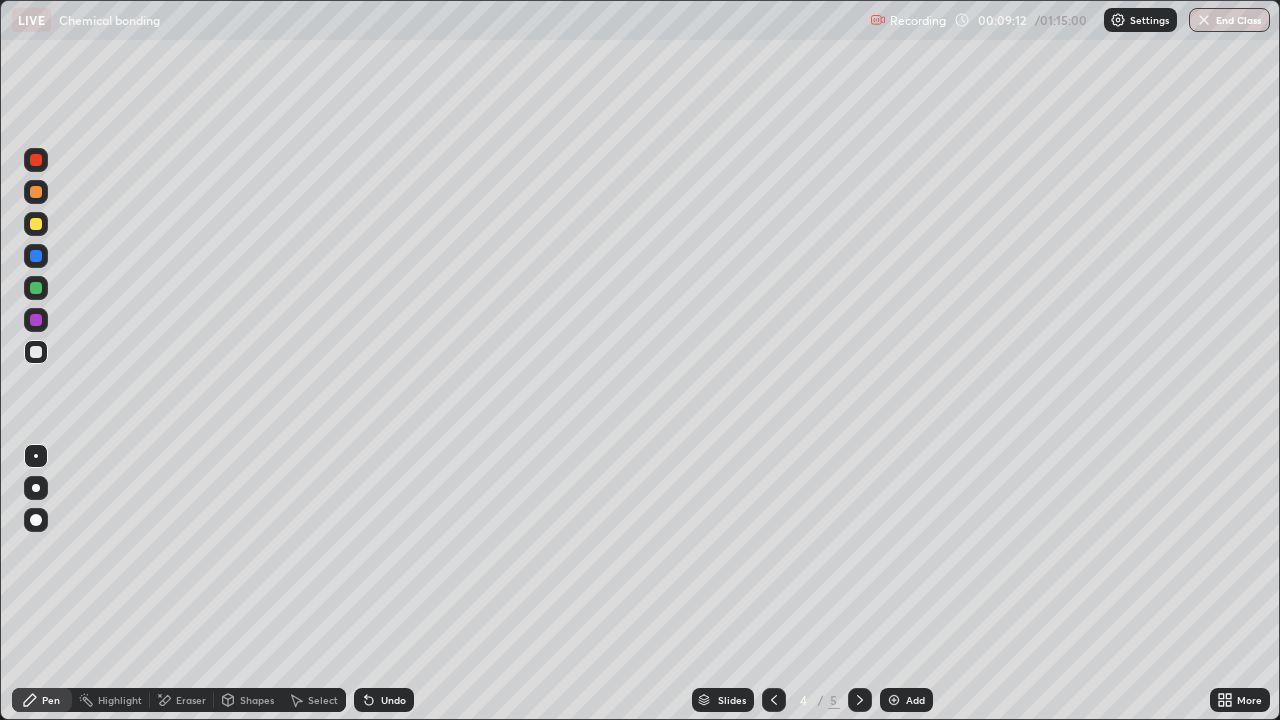 click on "Eraser" at bounding box center [191, 700] 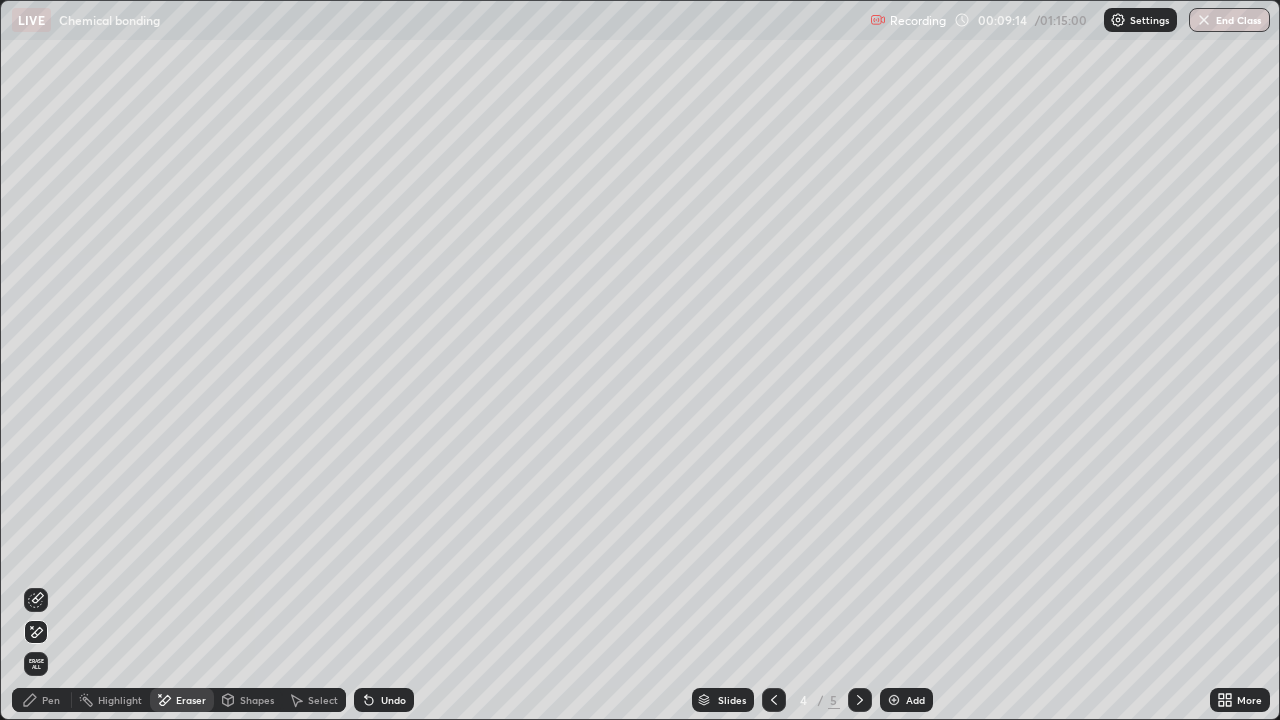 click on "Pen" at bounding box center (51, 700) 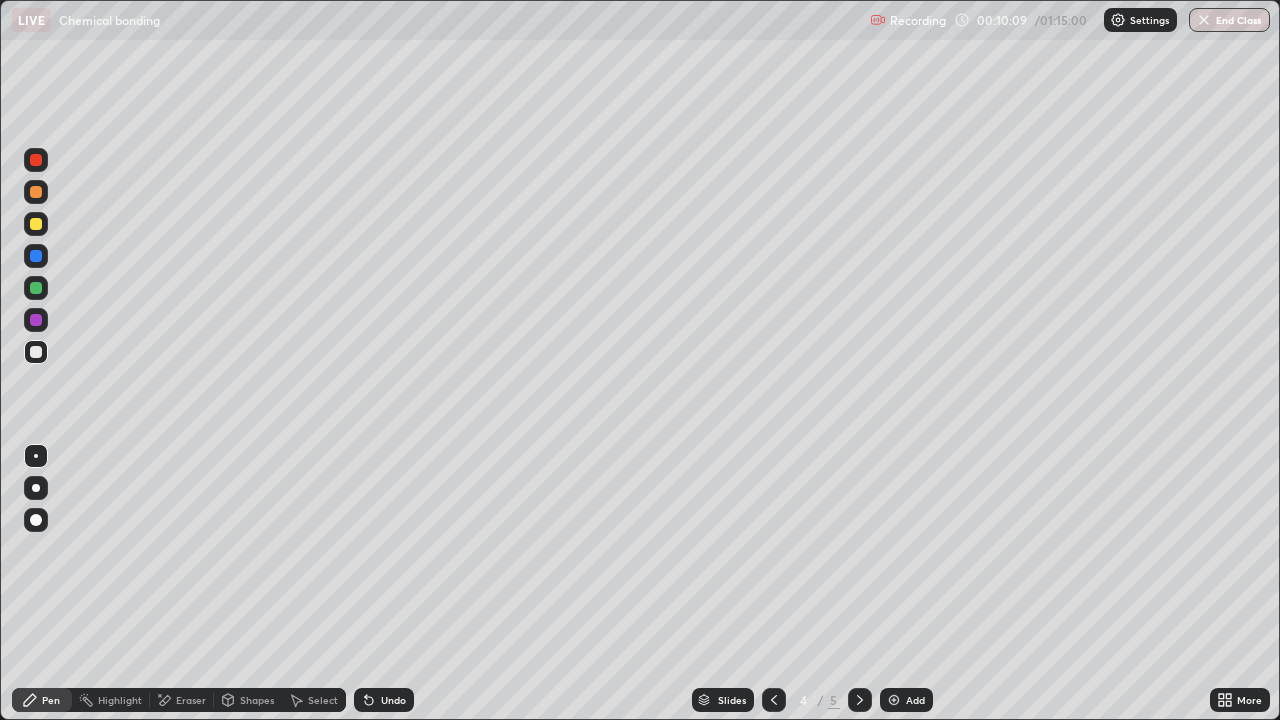 click at bounding box center [774, 700] 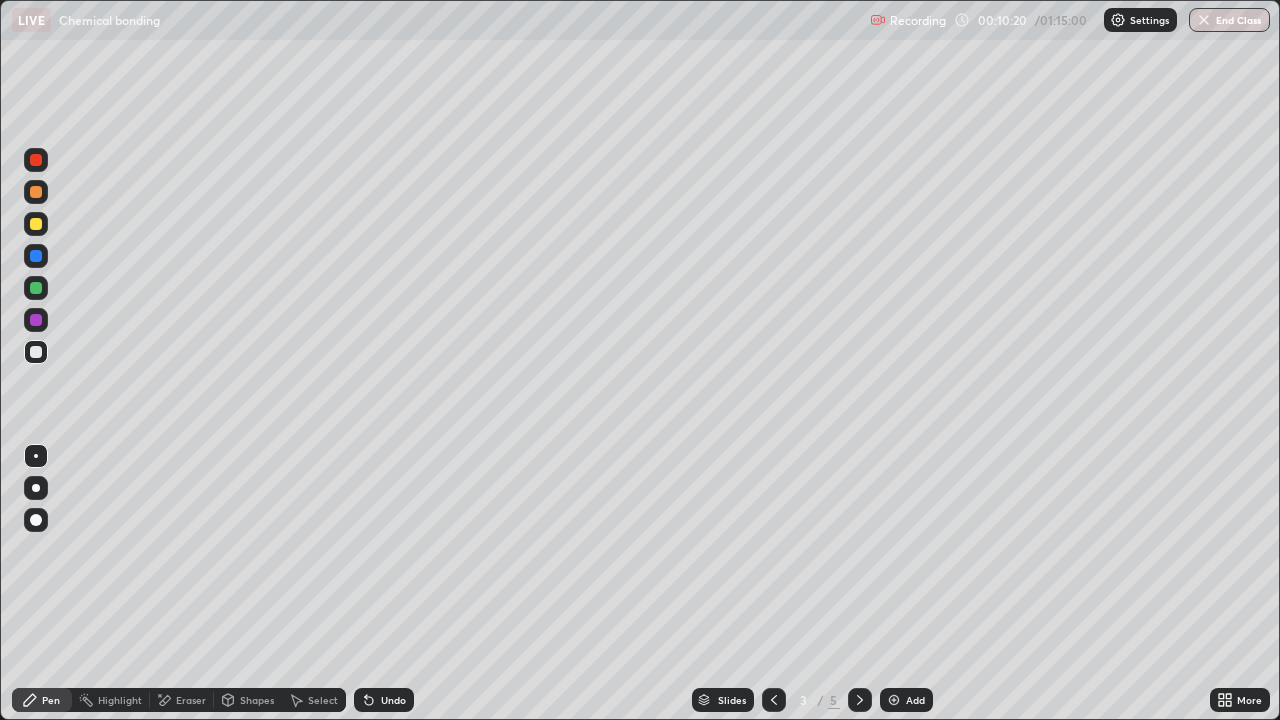 click 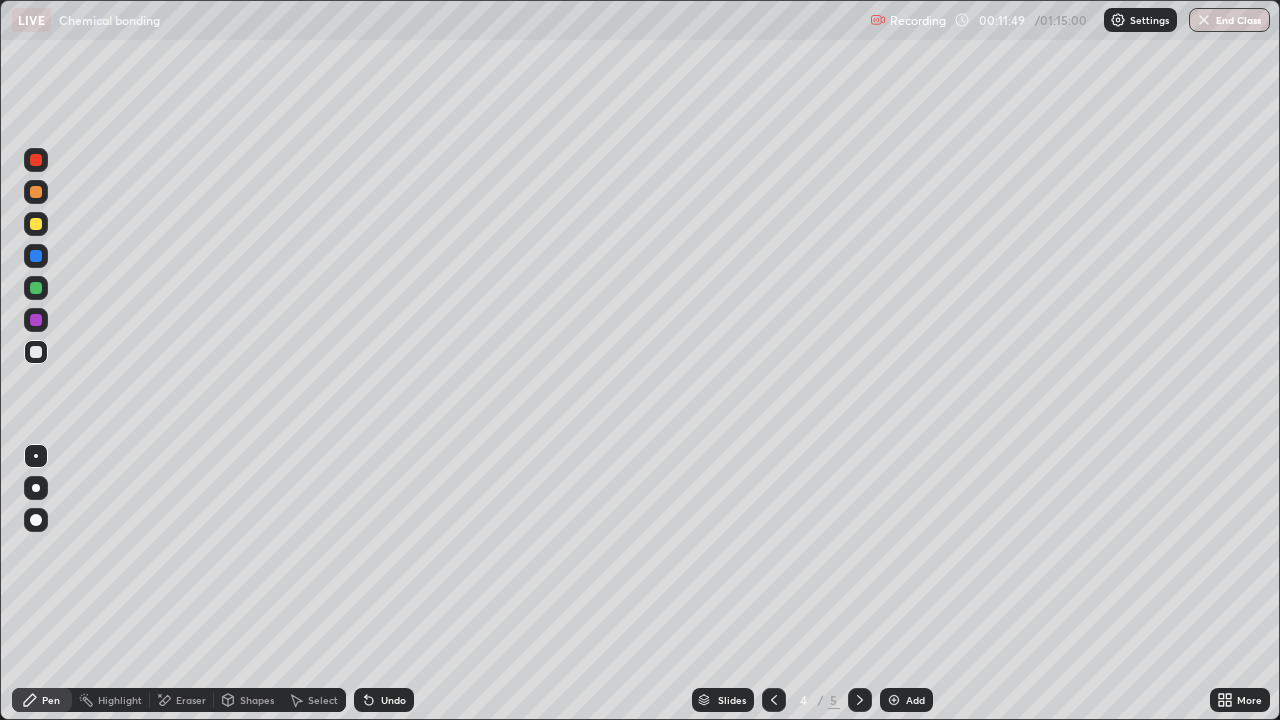 click on "Eraser" at bounding box center (191, 700) 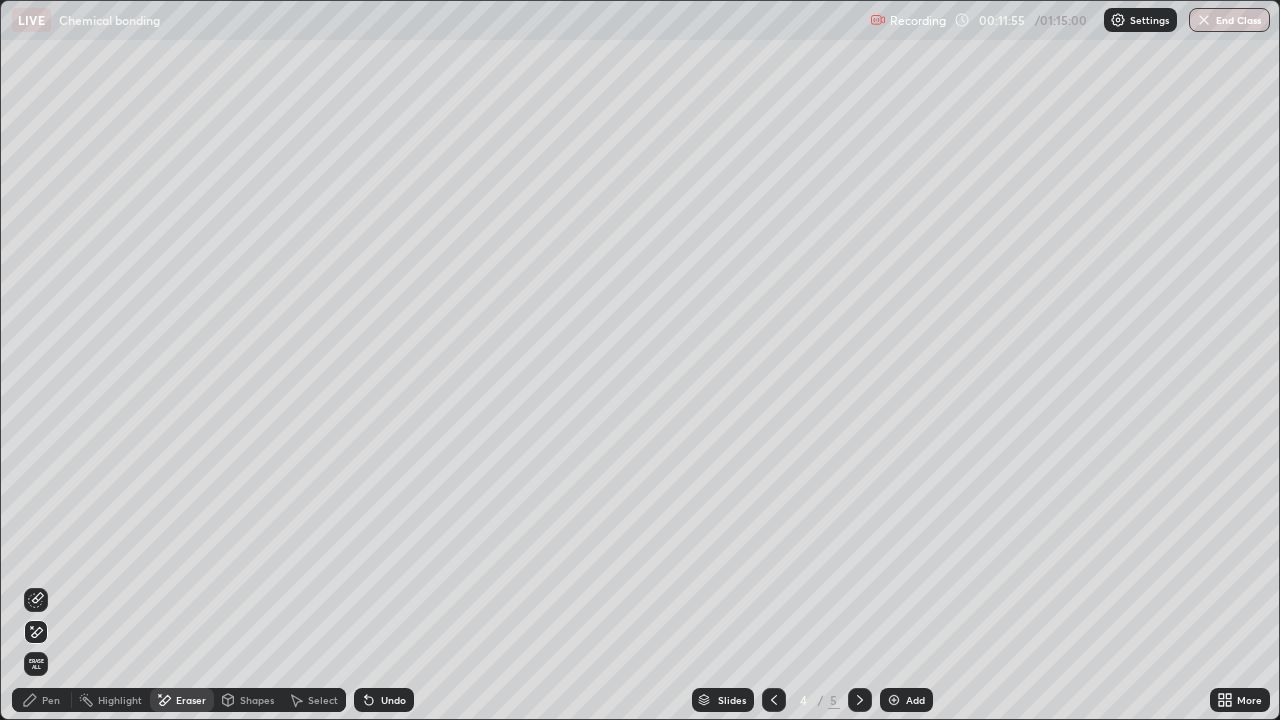 click on "Pen" at bounding box center (51, 700) 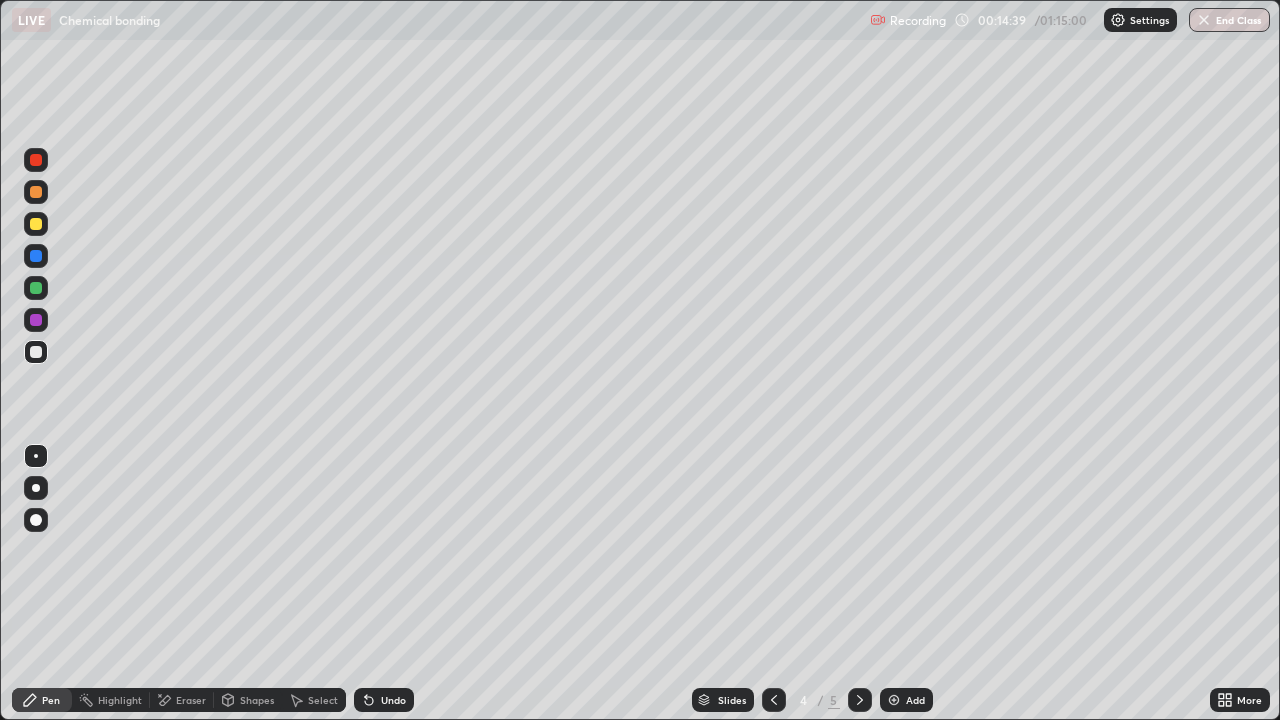 click 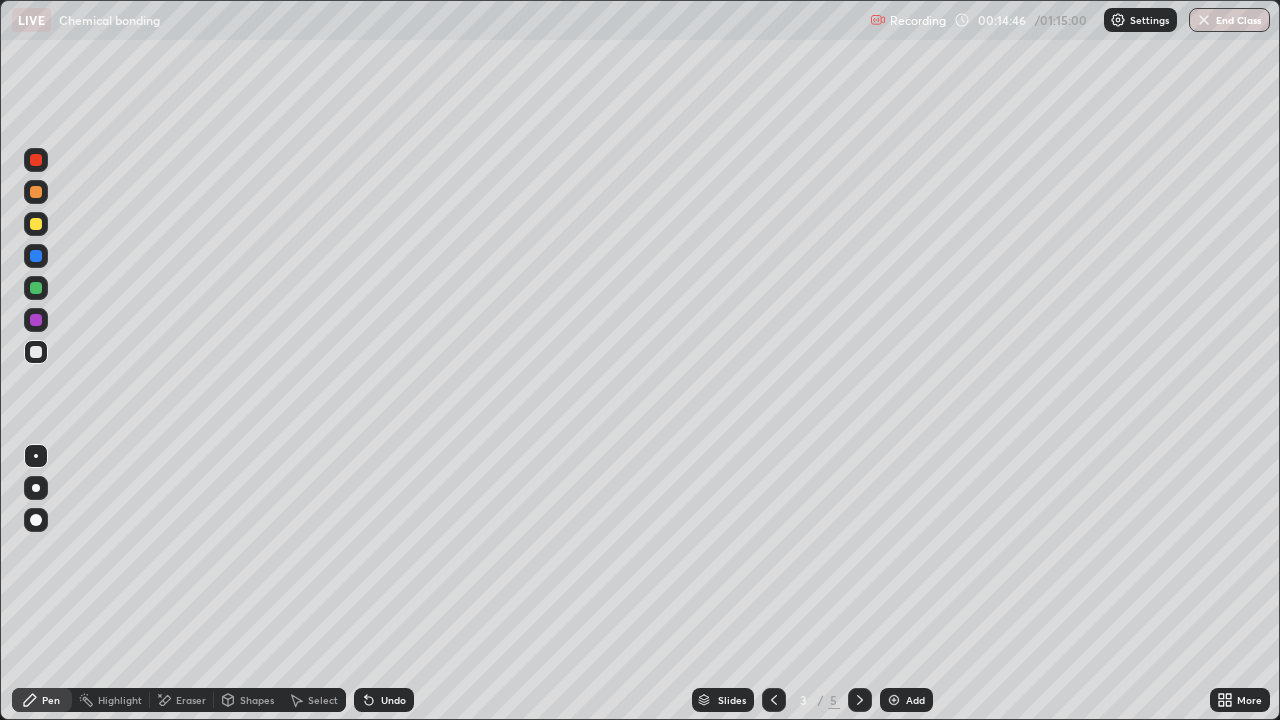 click 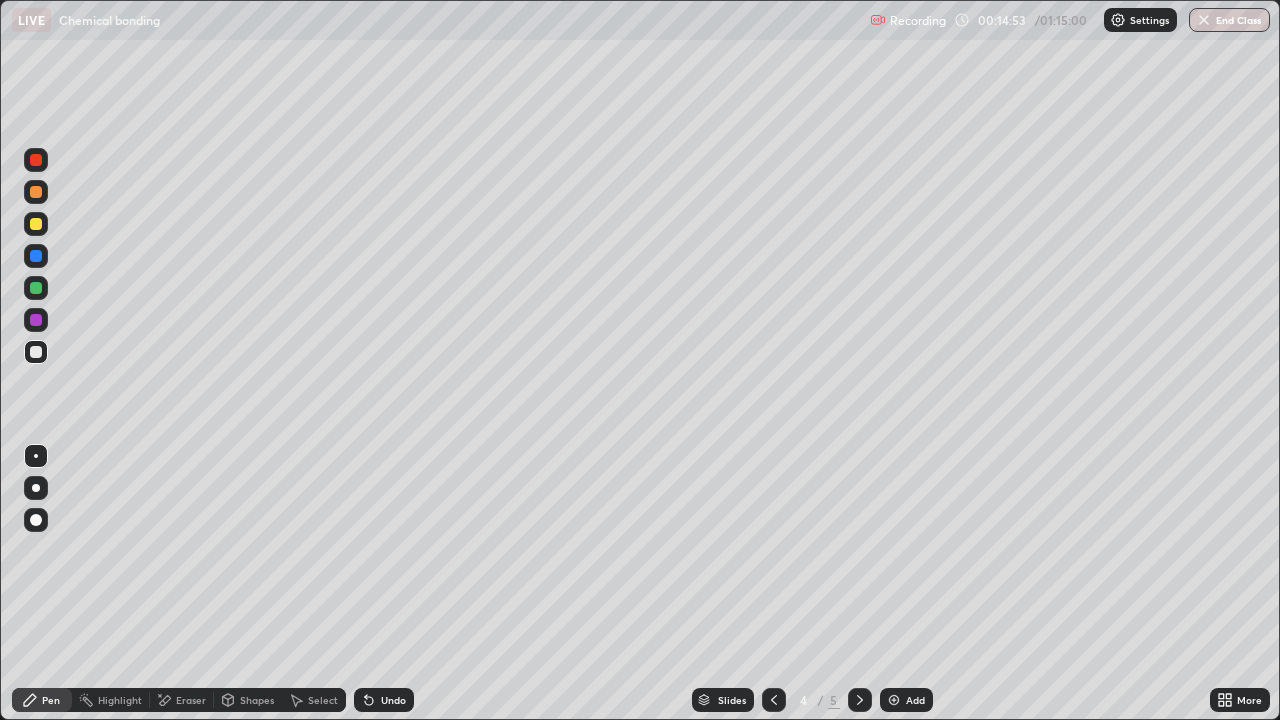 click on "Add" at bounding box center (906, 700) 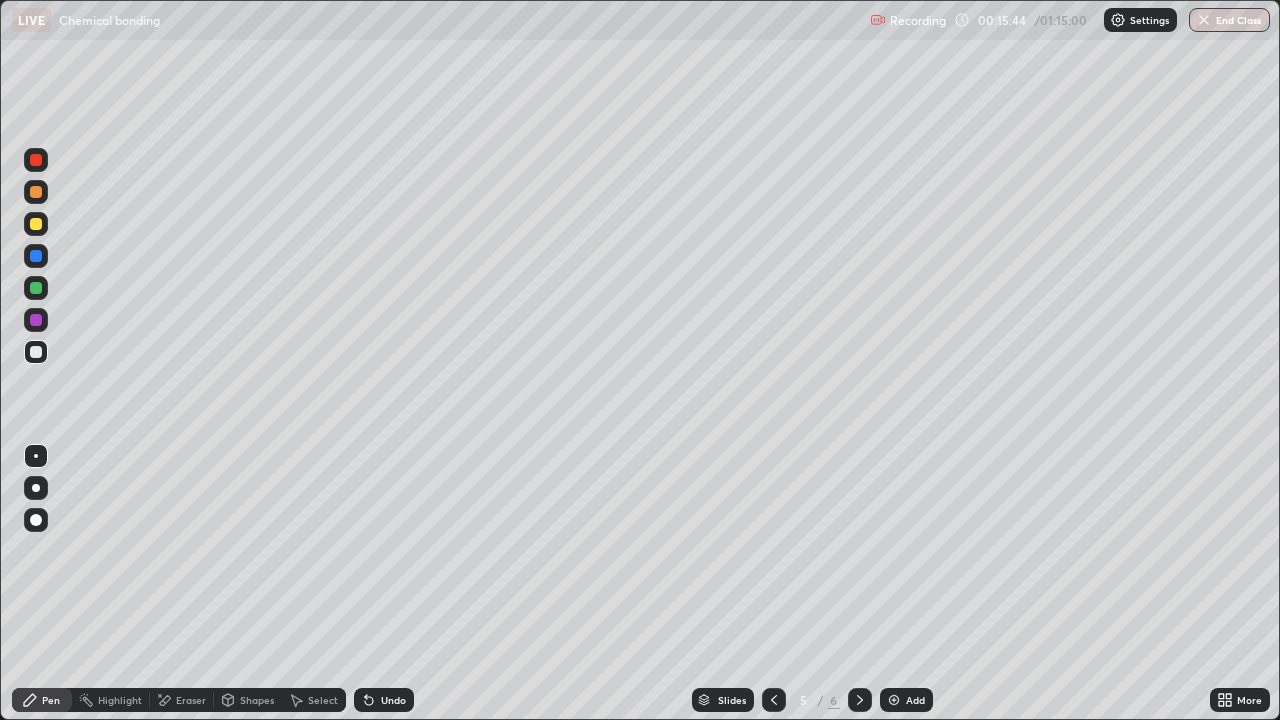 click 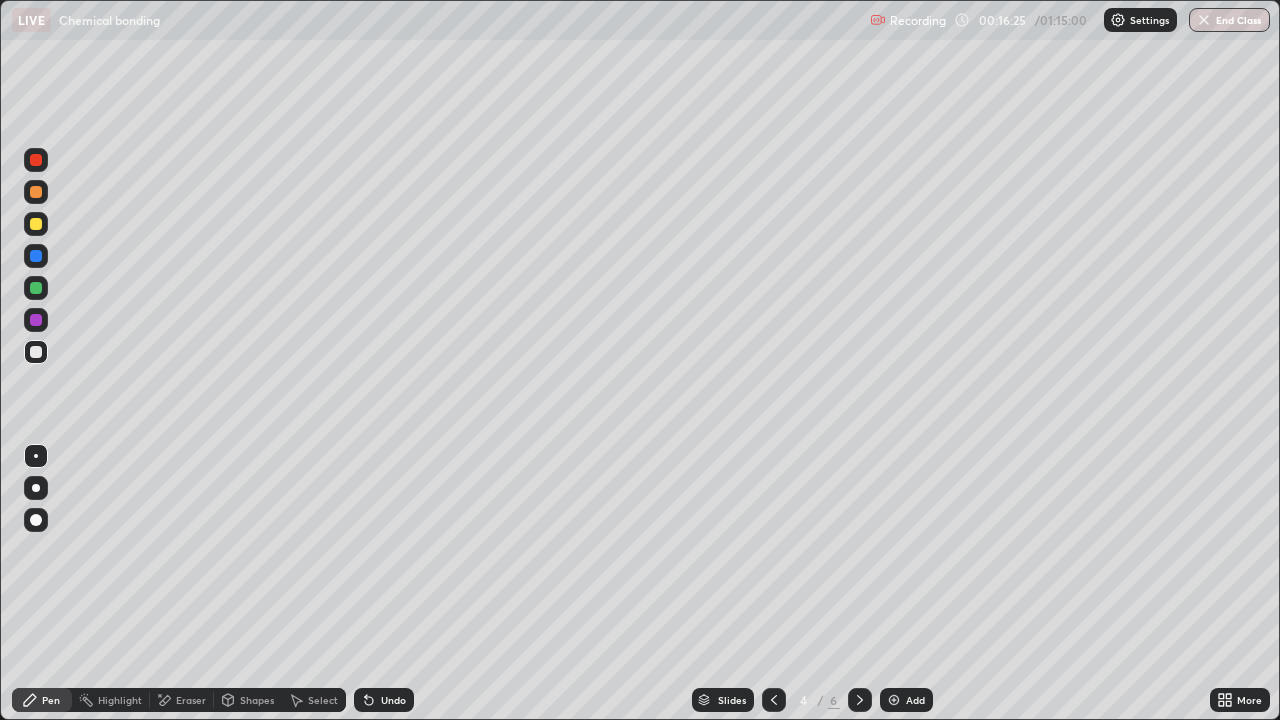 click on "Add" at bounding box center (915, 700) 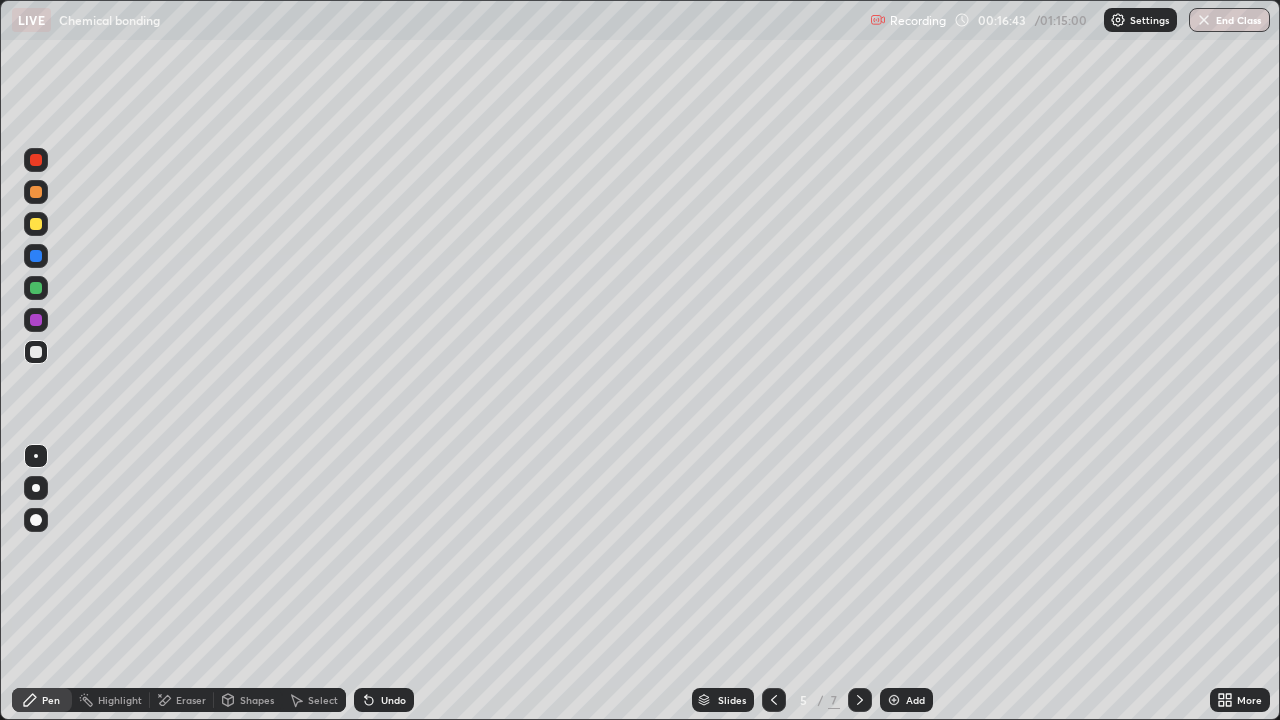 click on "Eraser" at bounding box center [191, 700] 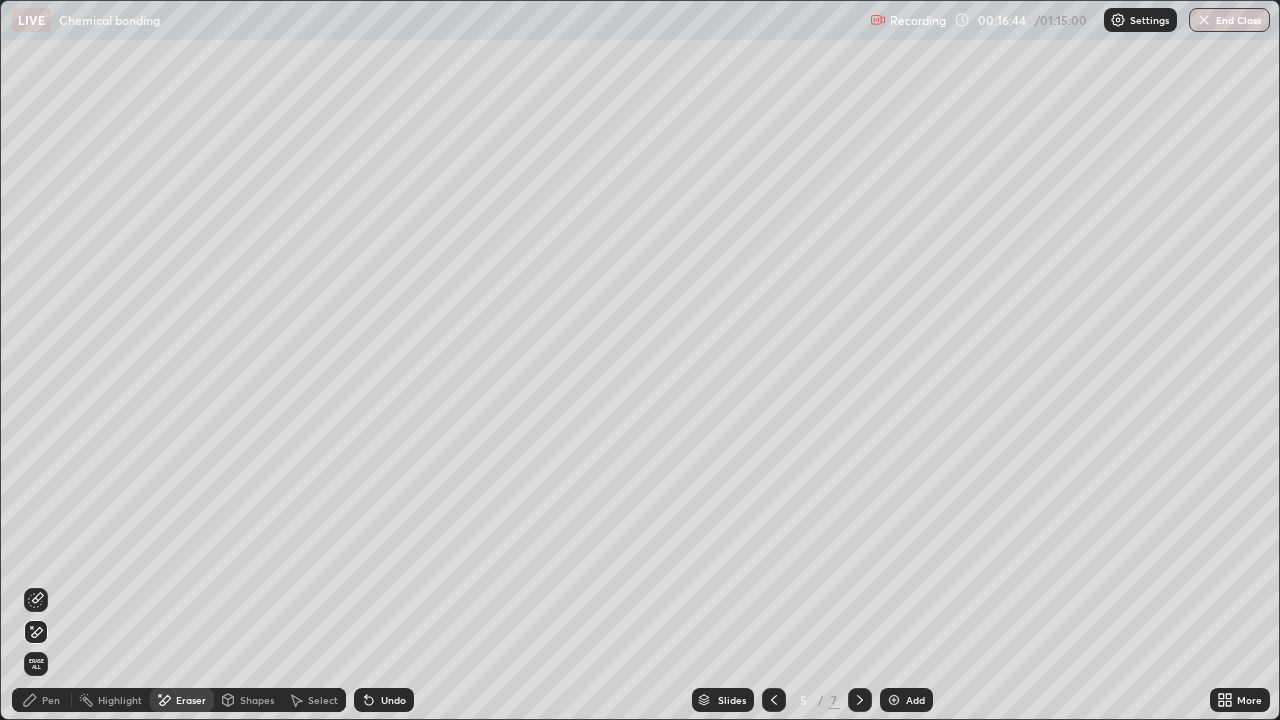 click on "Pen" at bounding box center (51, 700) 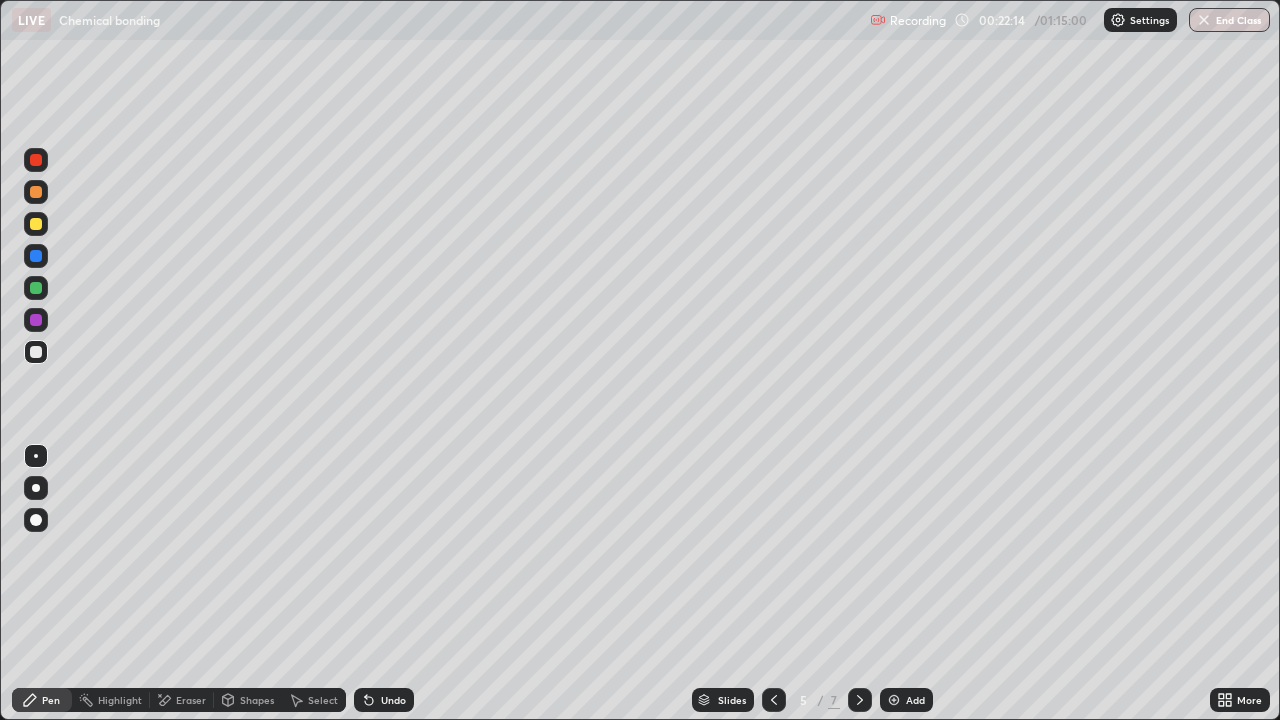 click 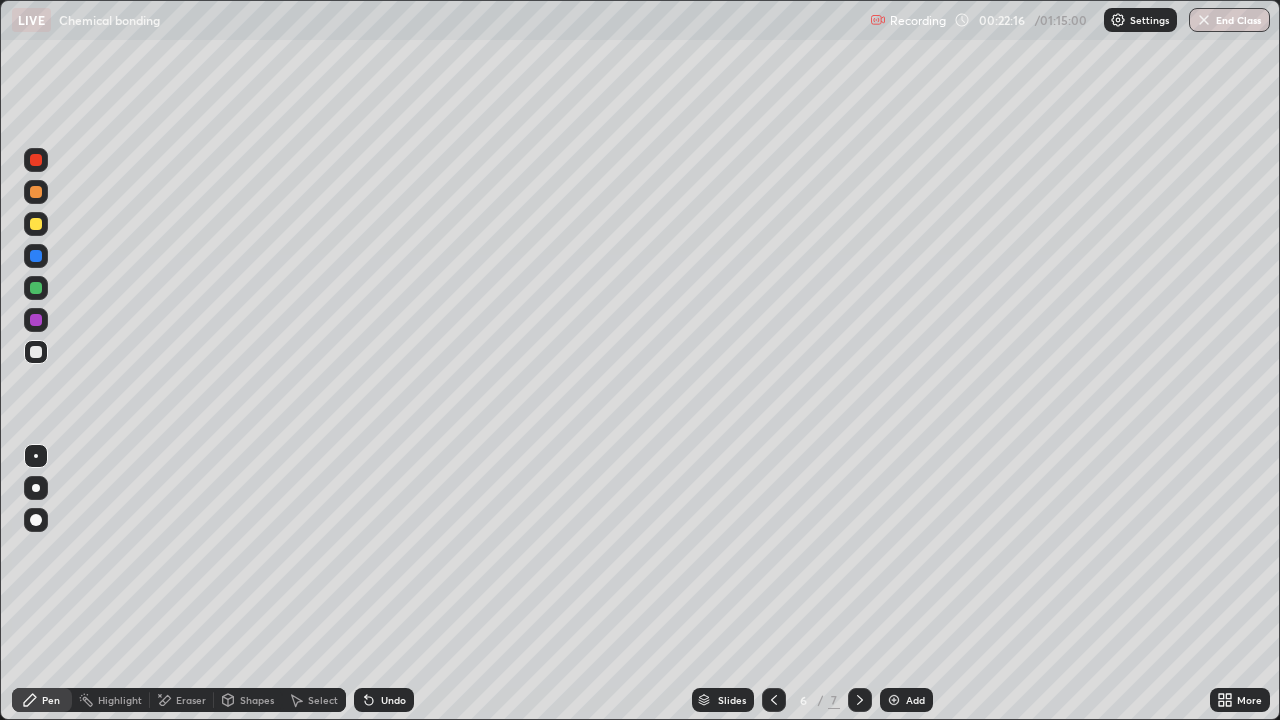 click 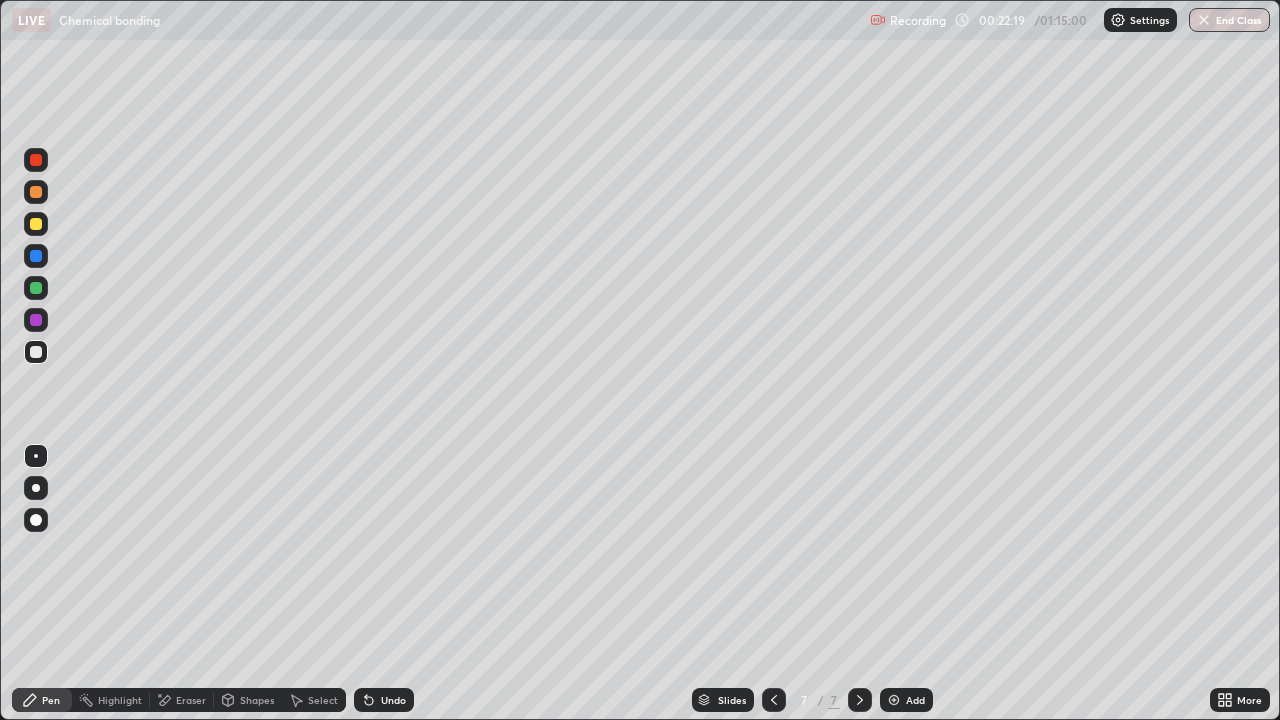 click at bounding box center (894, 700) 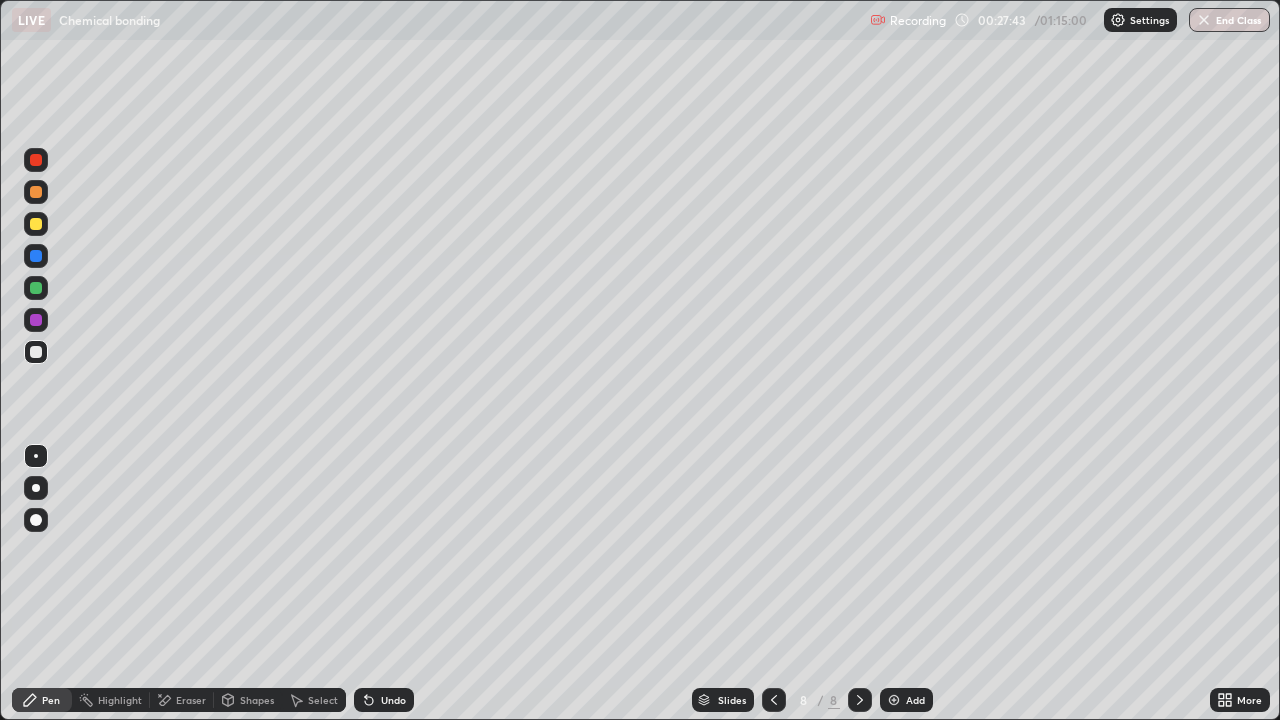 click on "Add" at bounding box center (906, 700) 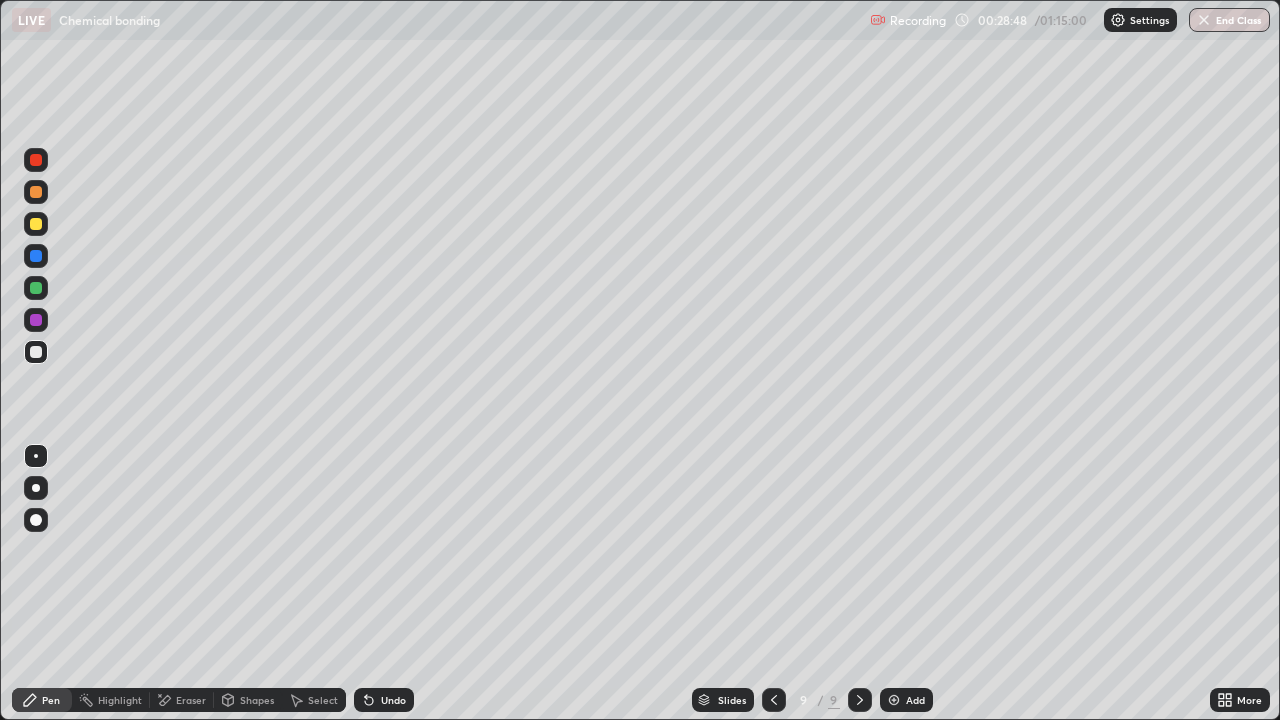 click on "Eraser" at bounding box center [191, 700] 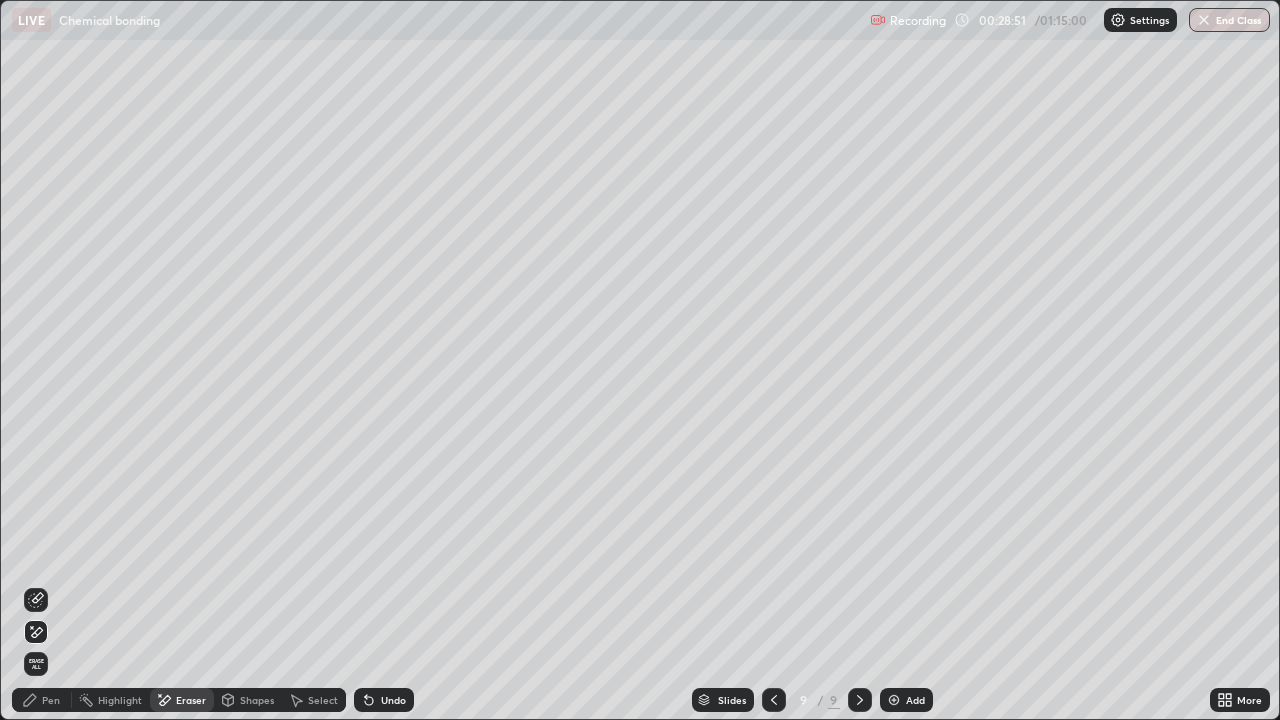 click on "Pen" at bounding box center [51, 700] 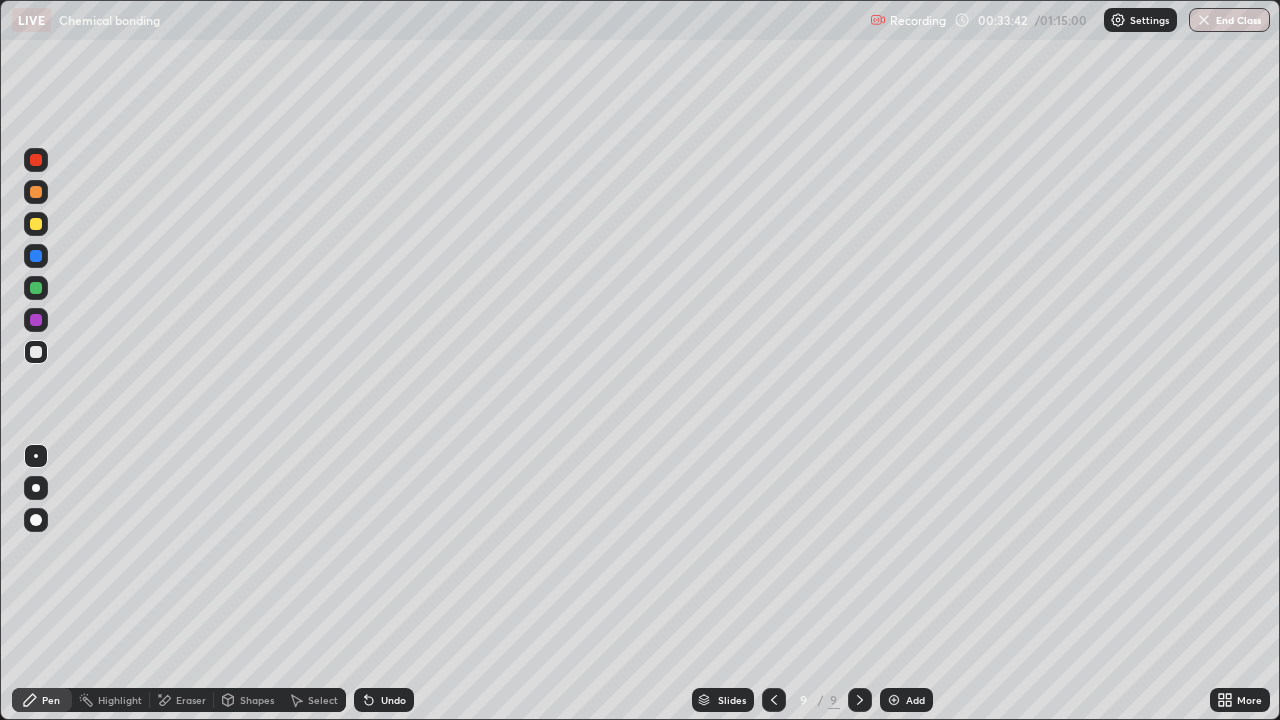 click on "Add" at bounding box center (915, 700) 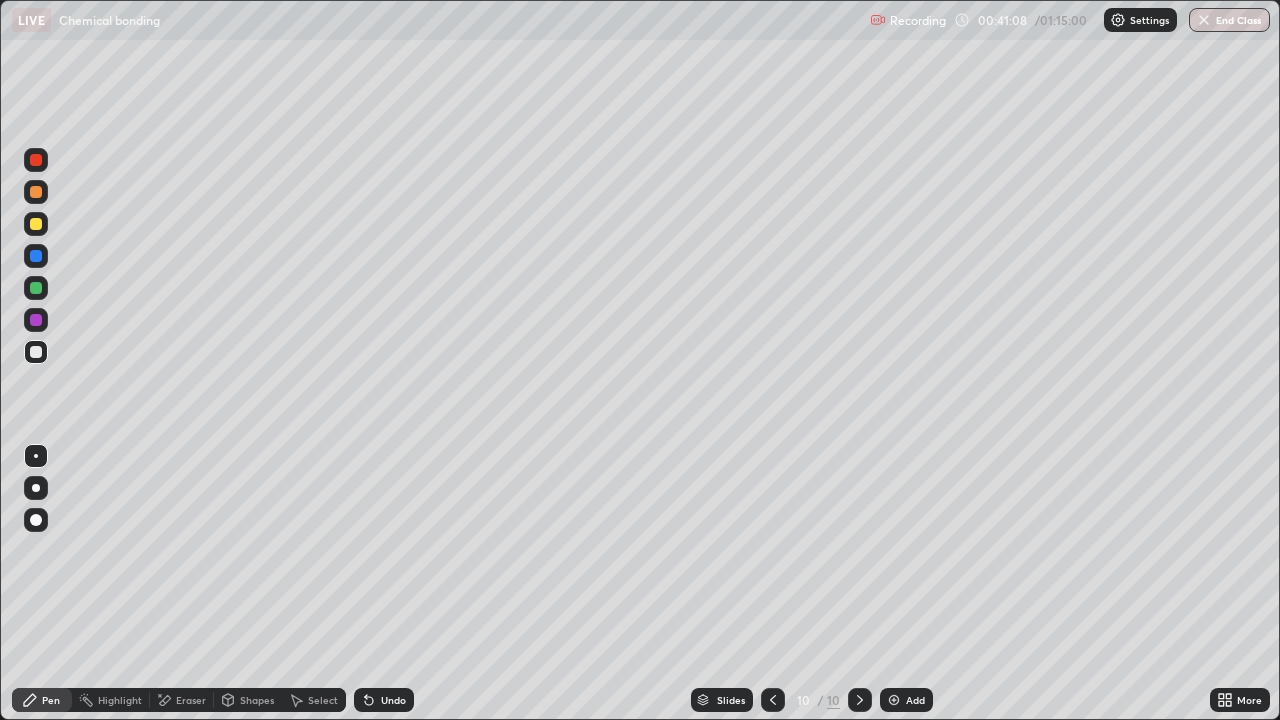 click on "Eraser" at bounding box center (191, 700) 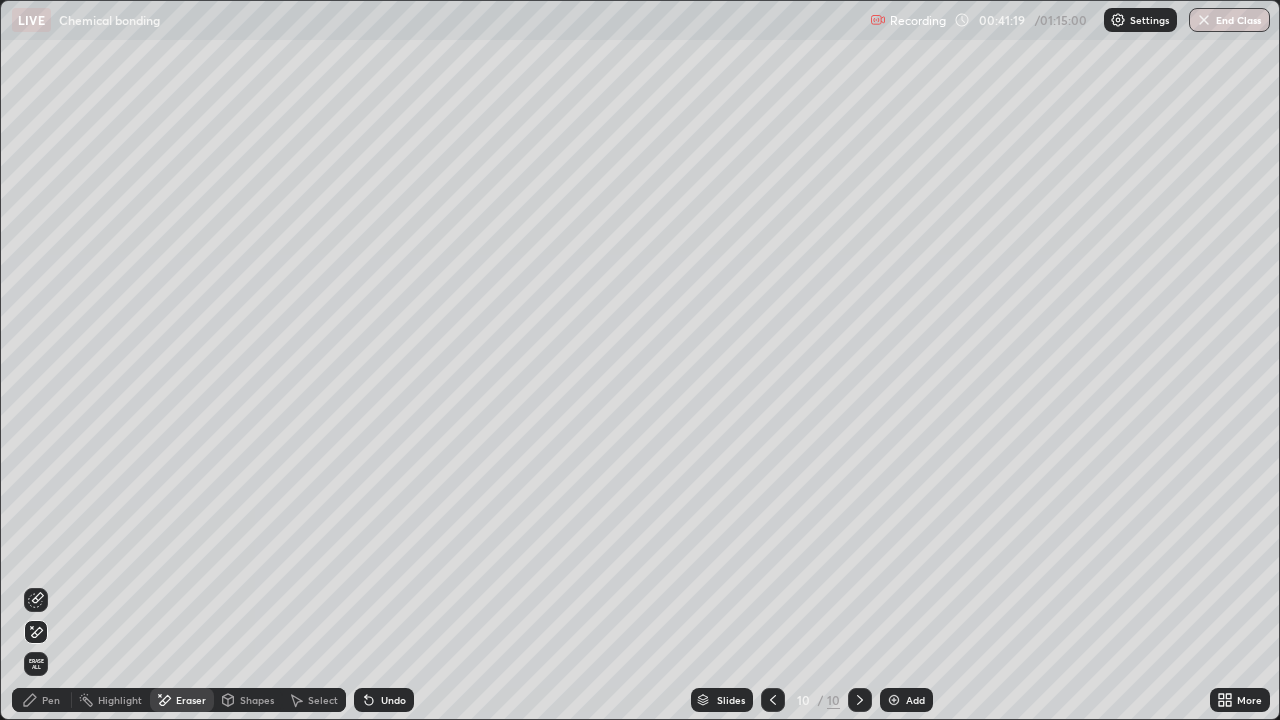 click on "Pen" at bounding box center [42, 700] 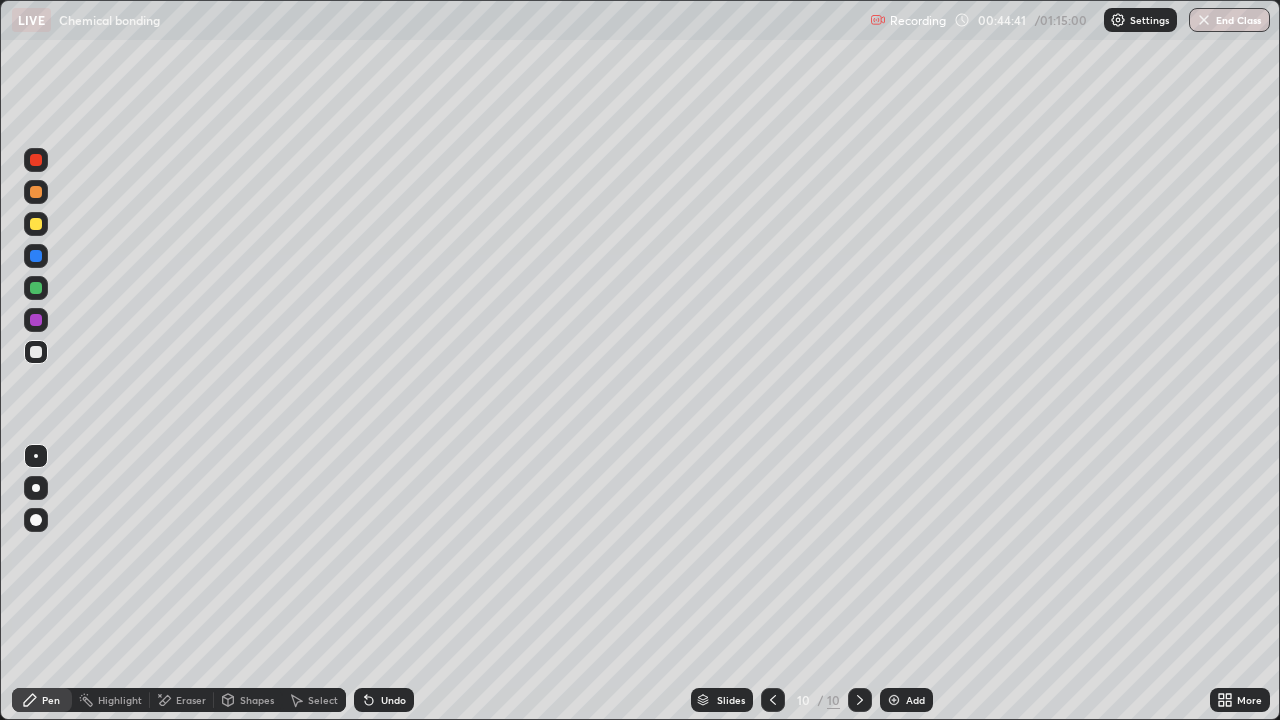 click on "Eraser" at bounding box center [191, 700] 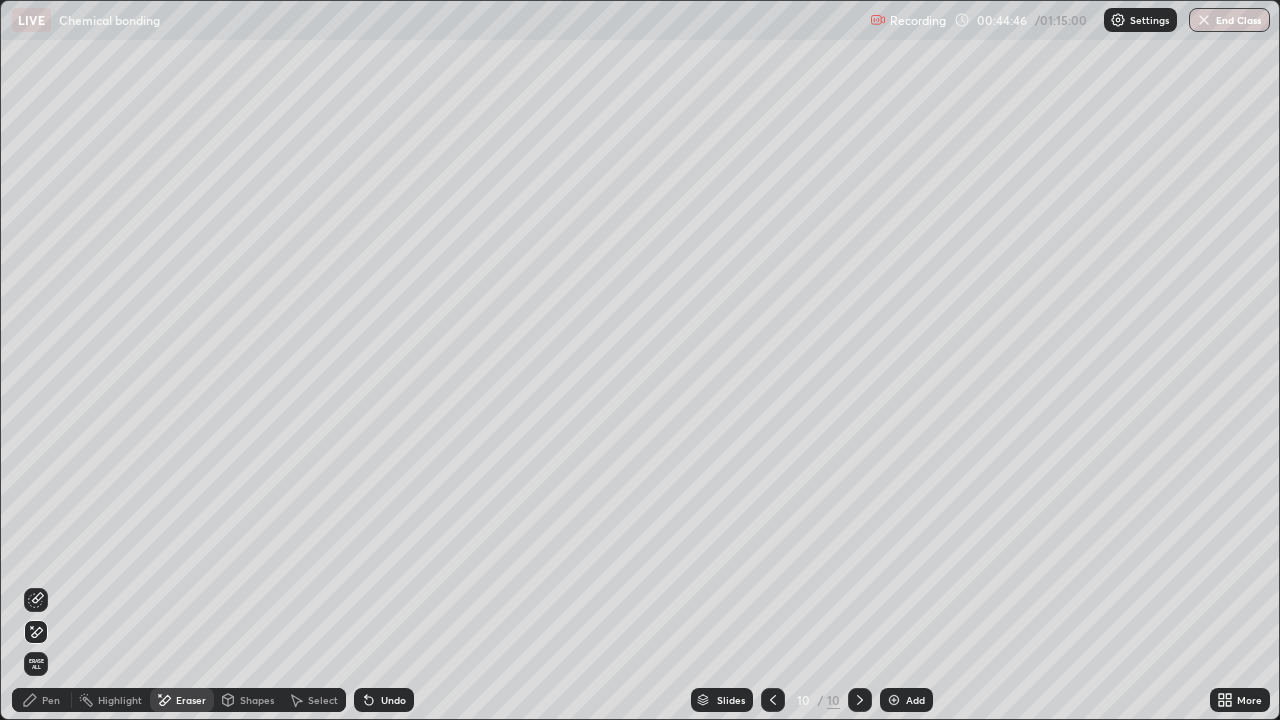 click on "Pen" at bounding box center [42, 700] 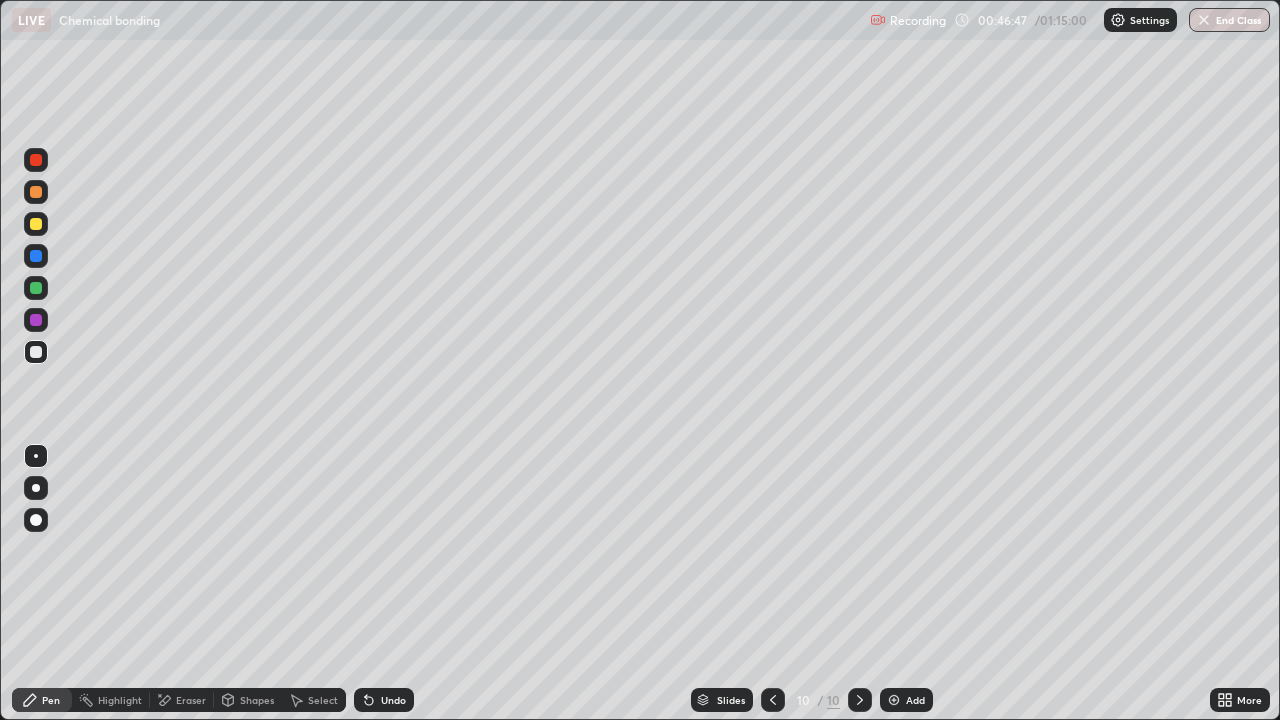 click on "Add" at bounding box center (915, 700) 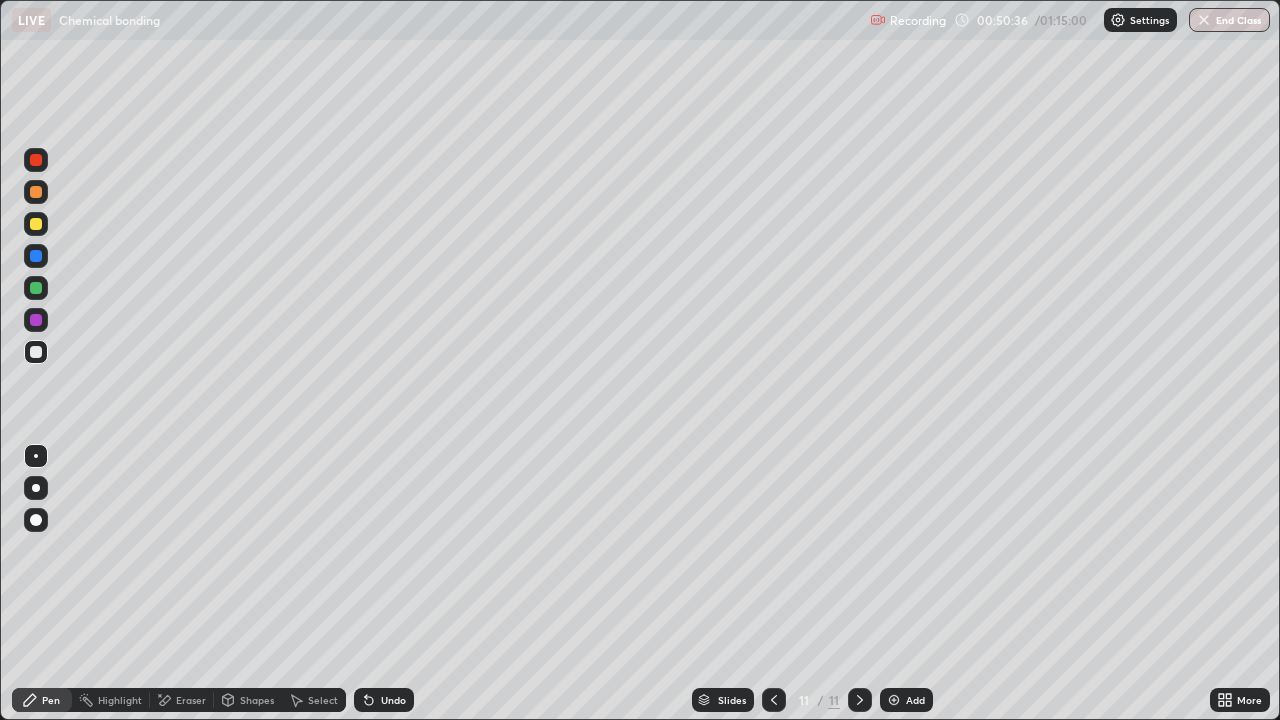 click on "Add" at bounding box center [906, 700] 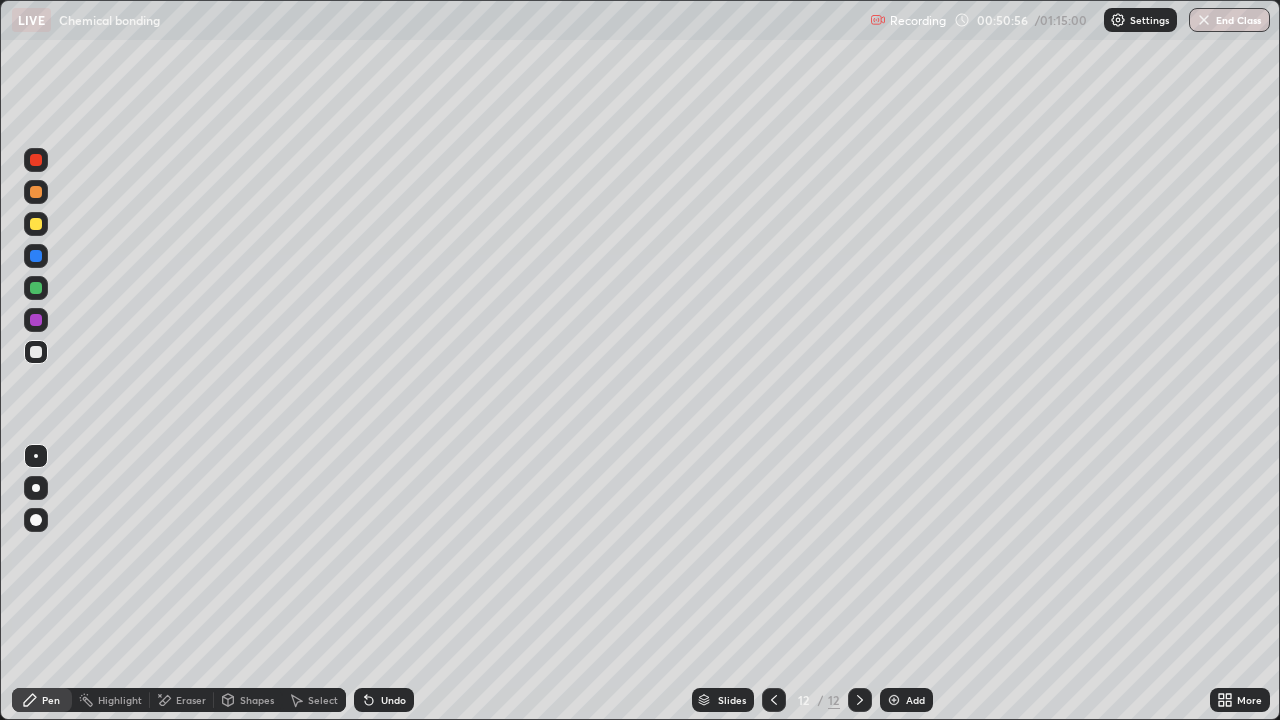 click 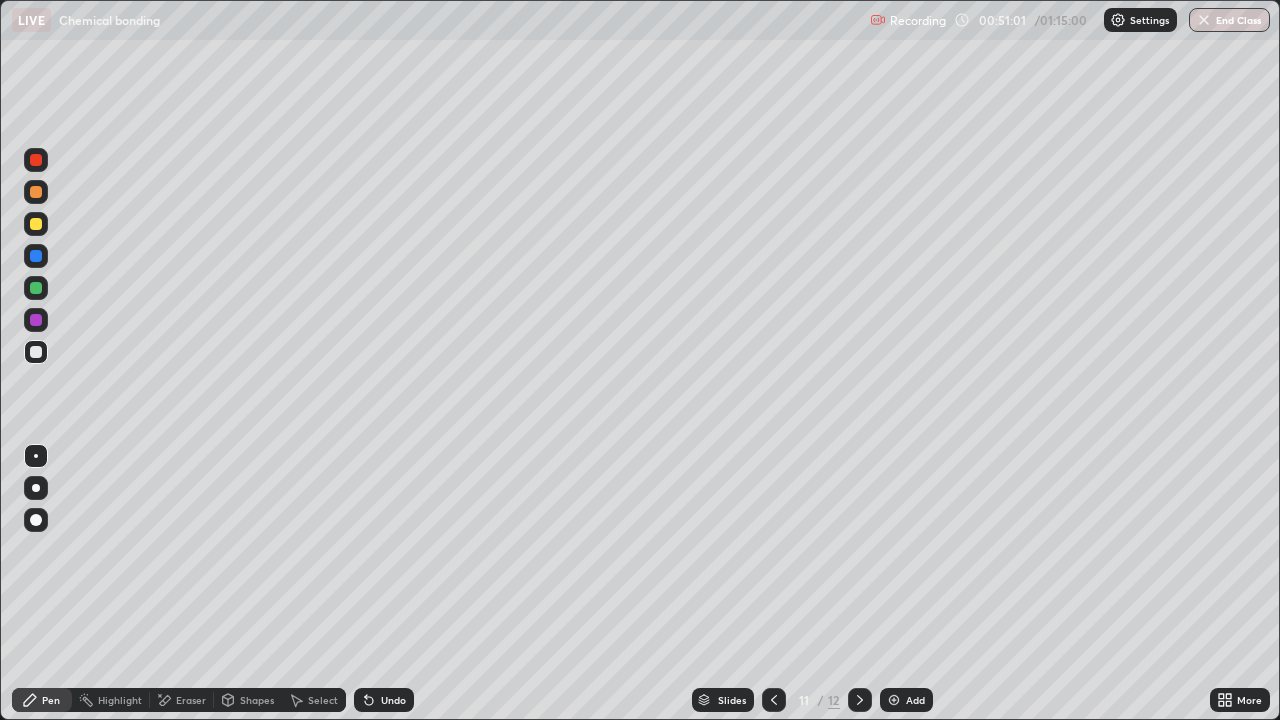 click 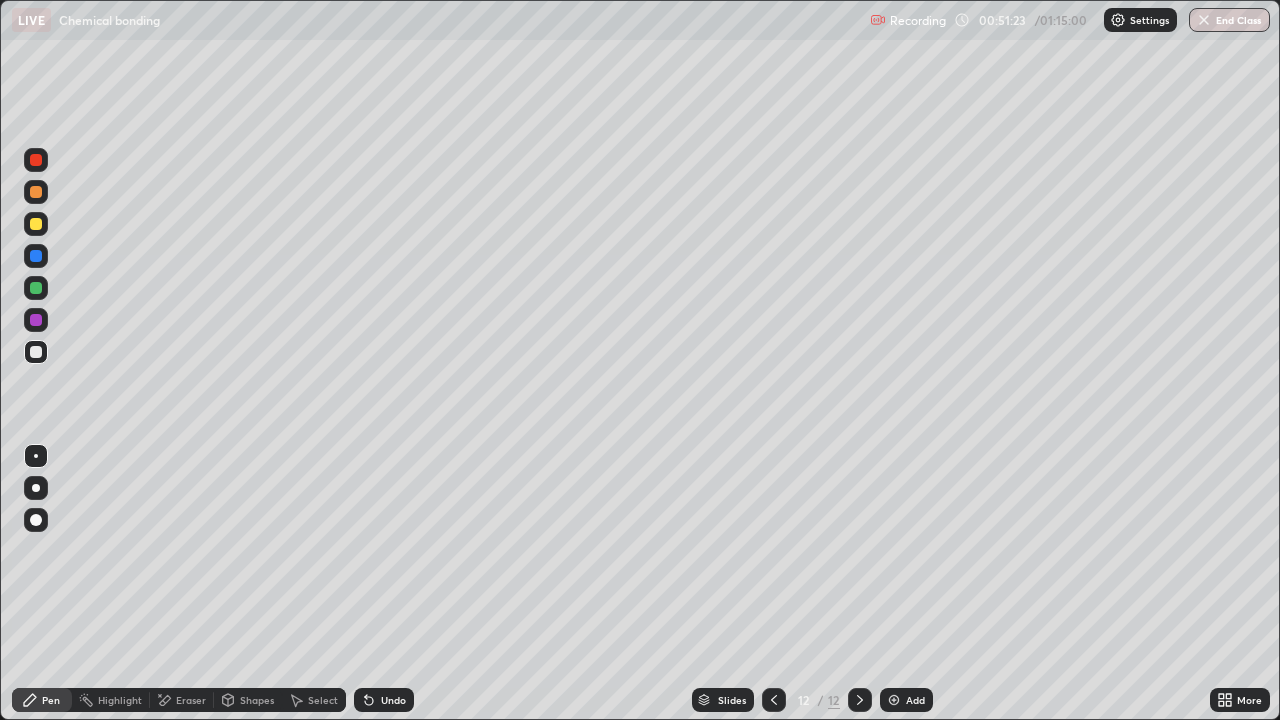 click 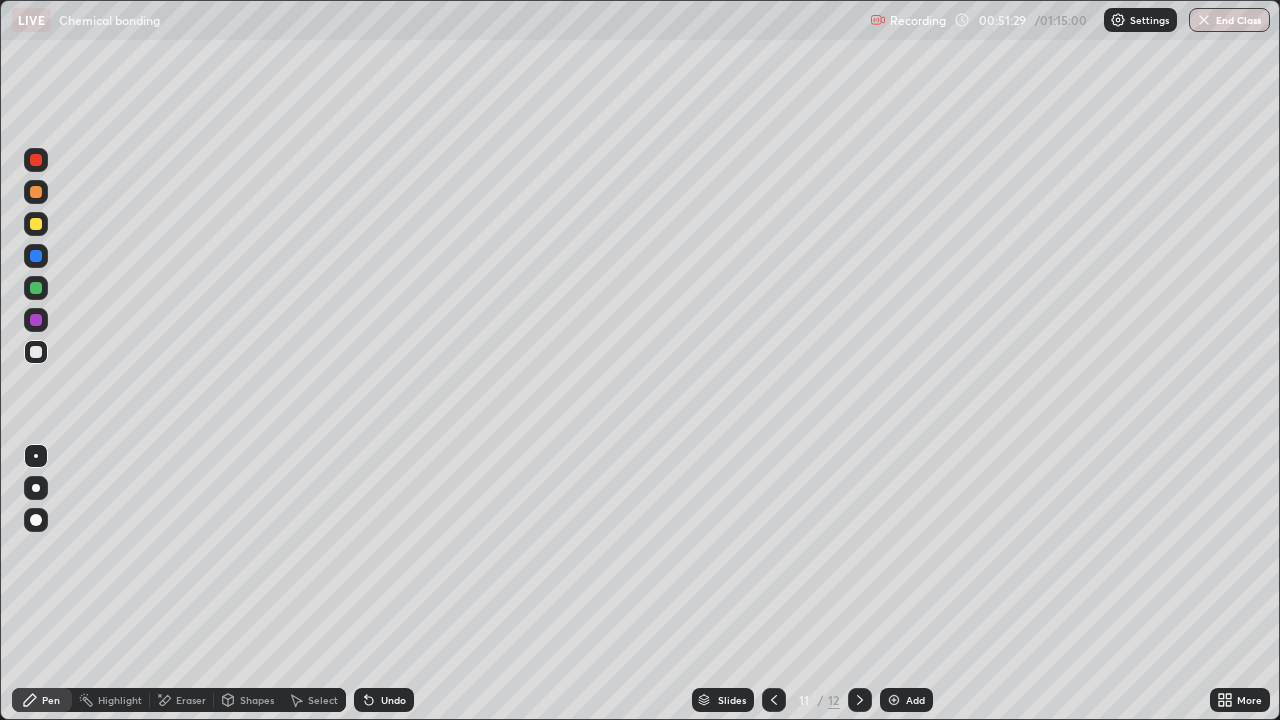 click 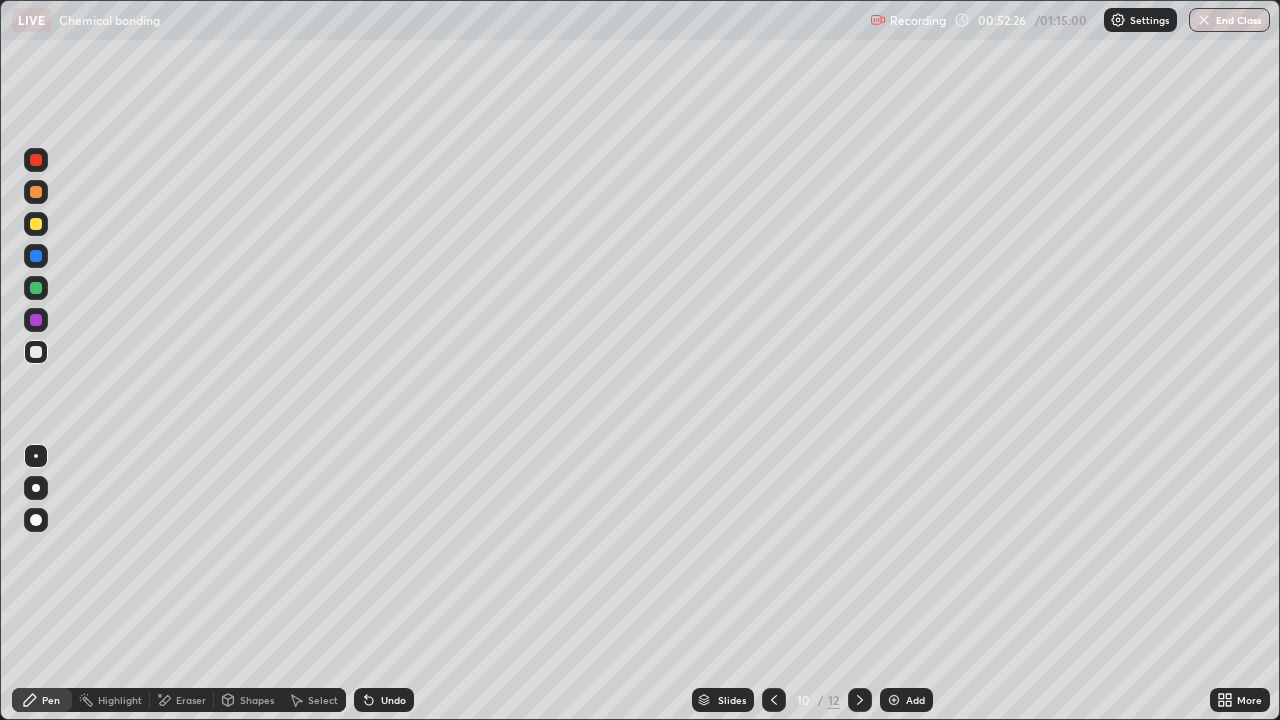 click 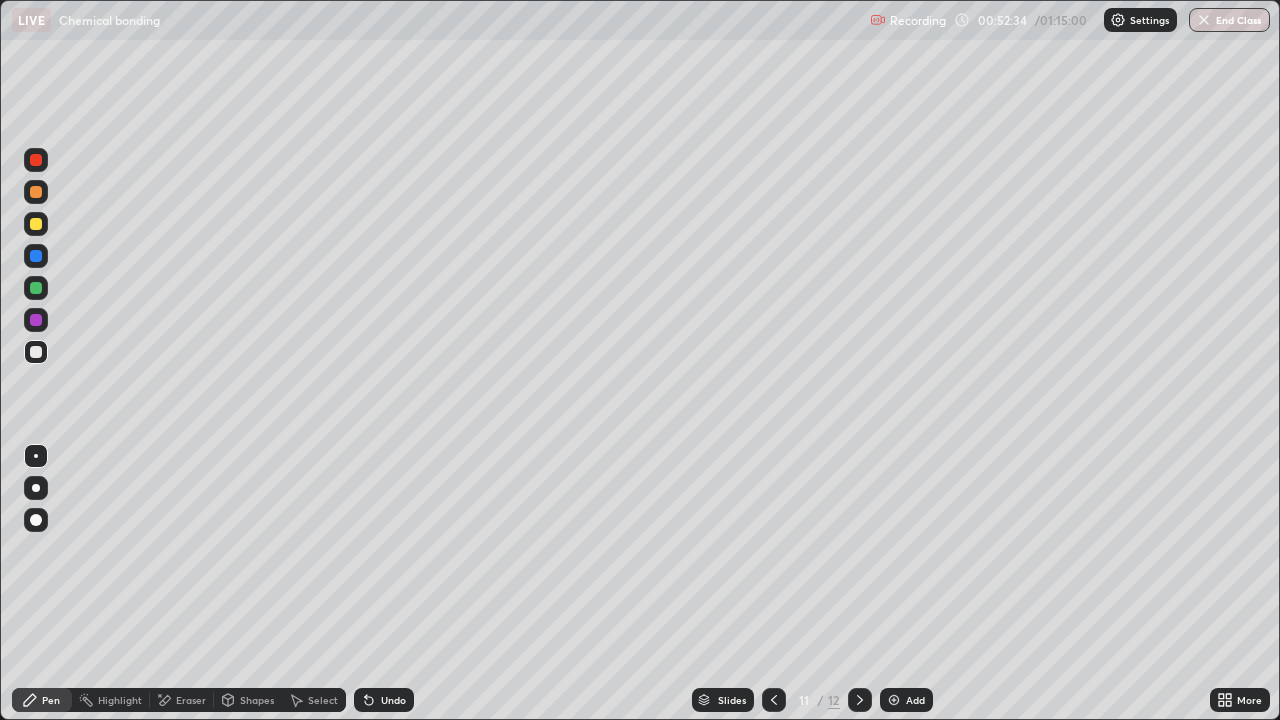click at bounding box center [774, 700] 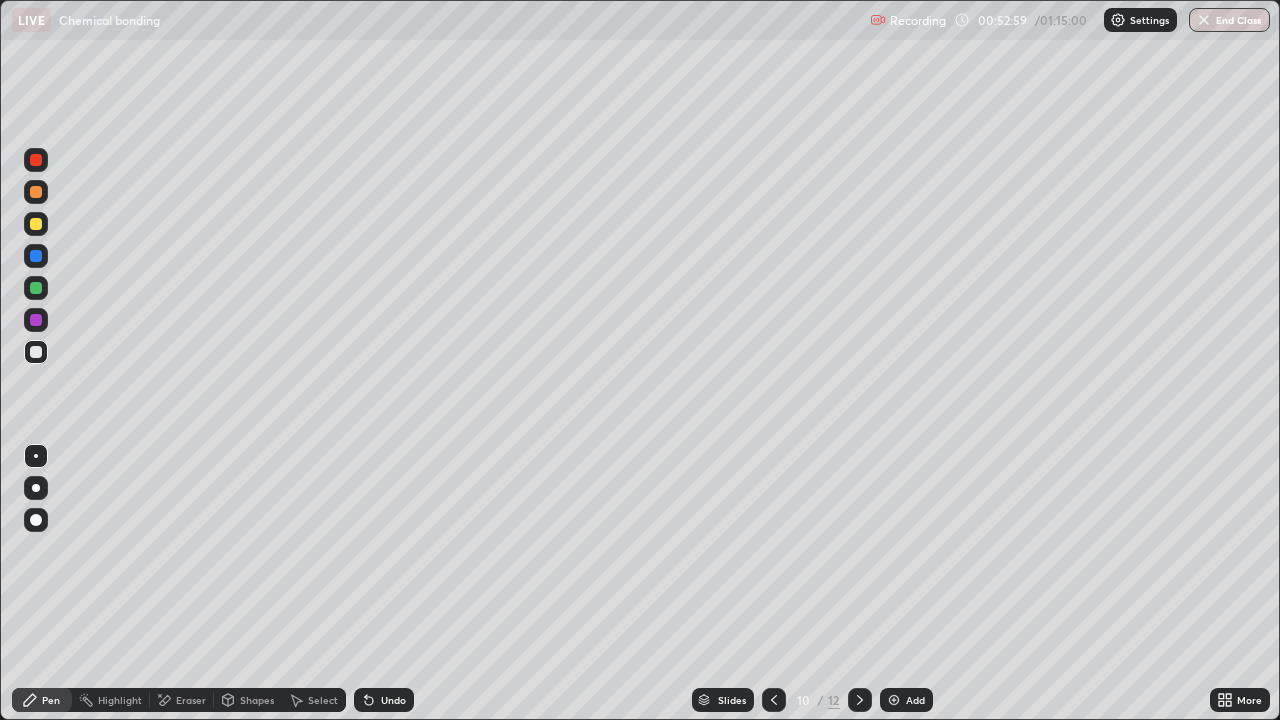 click 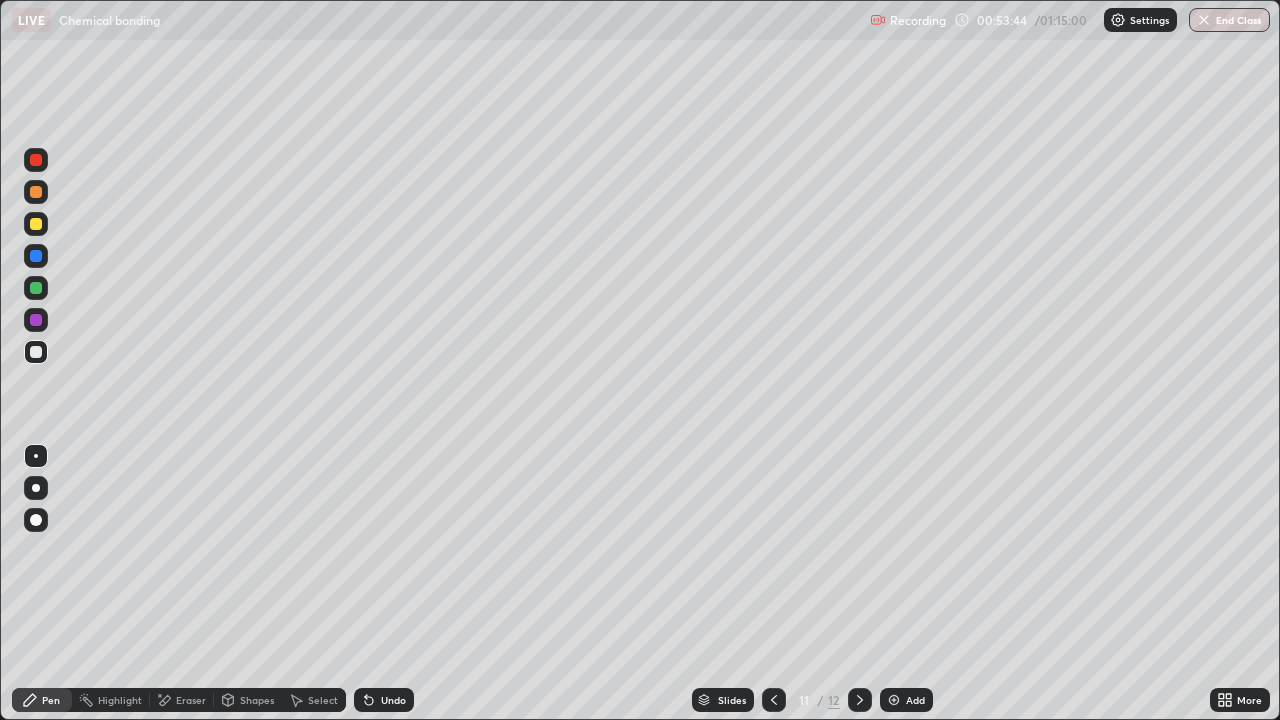 click 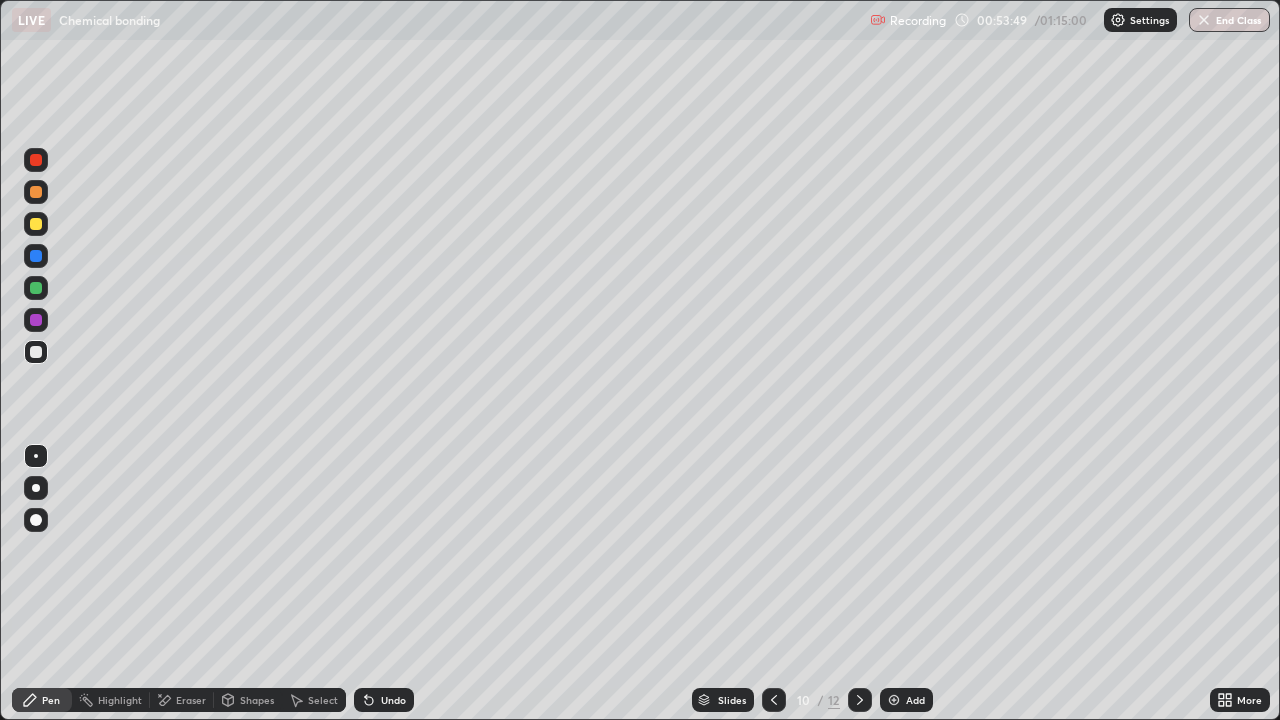 click 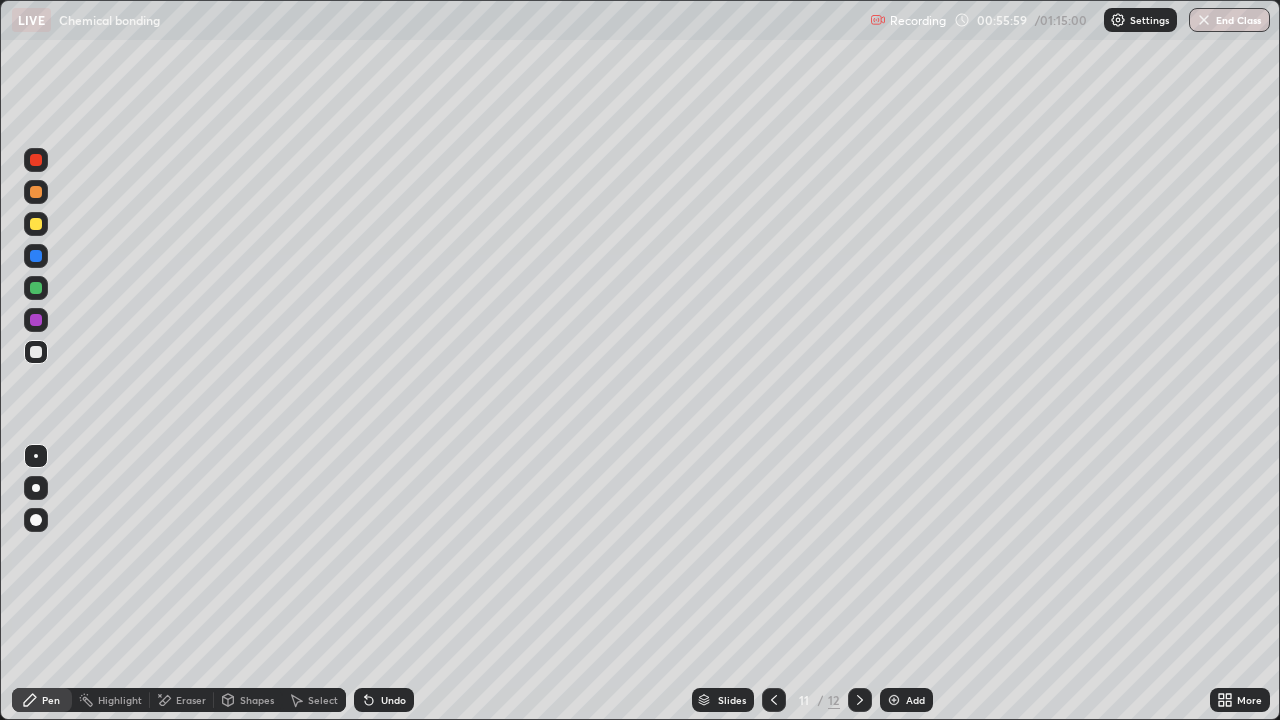 click 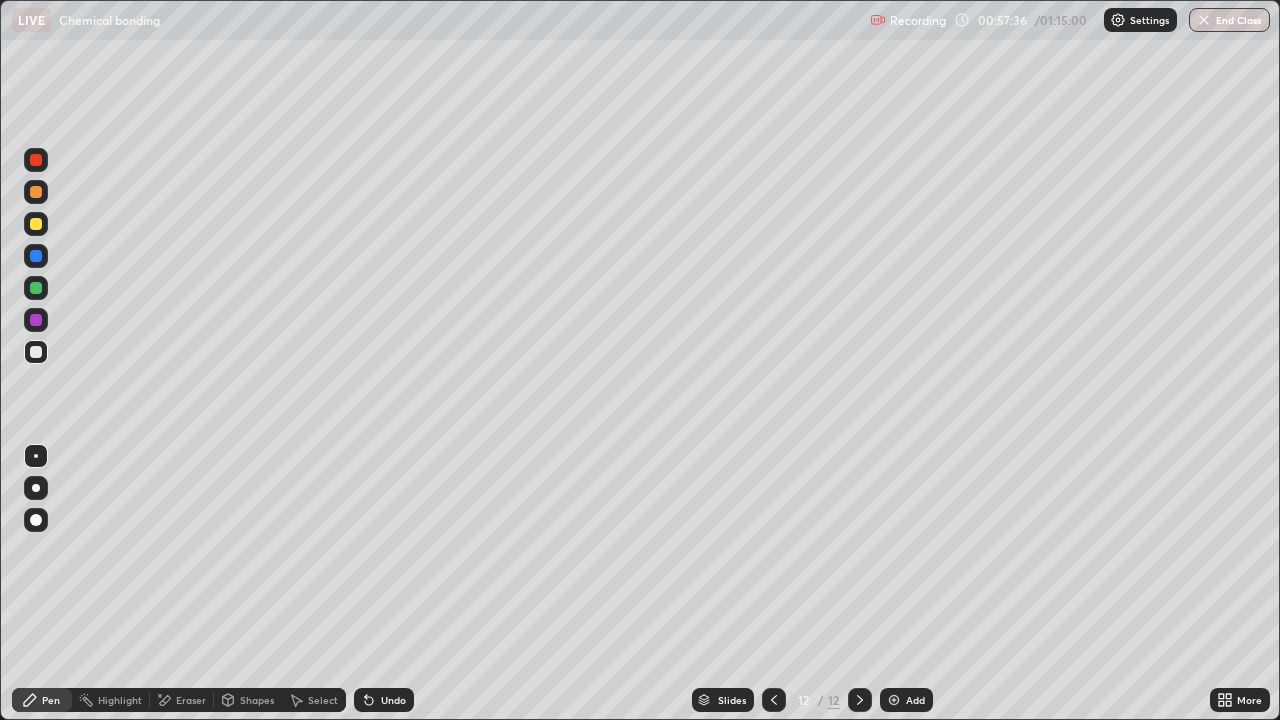 click 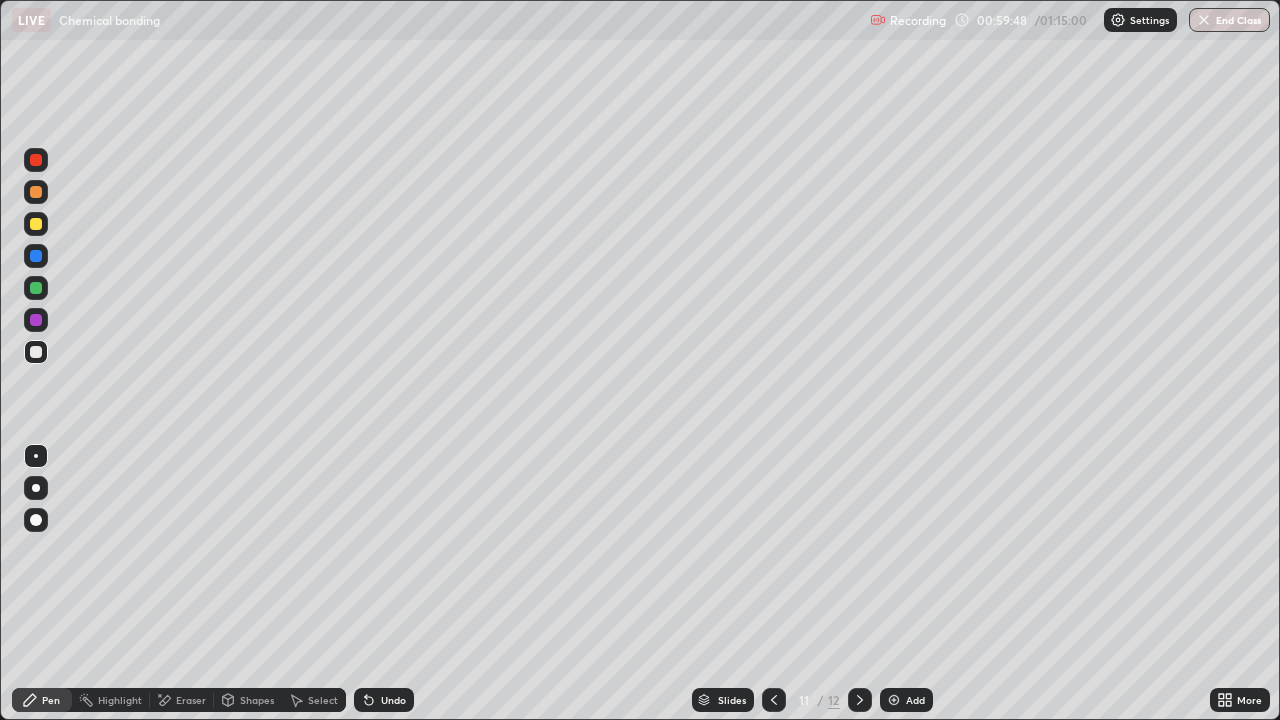 click 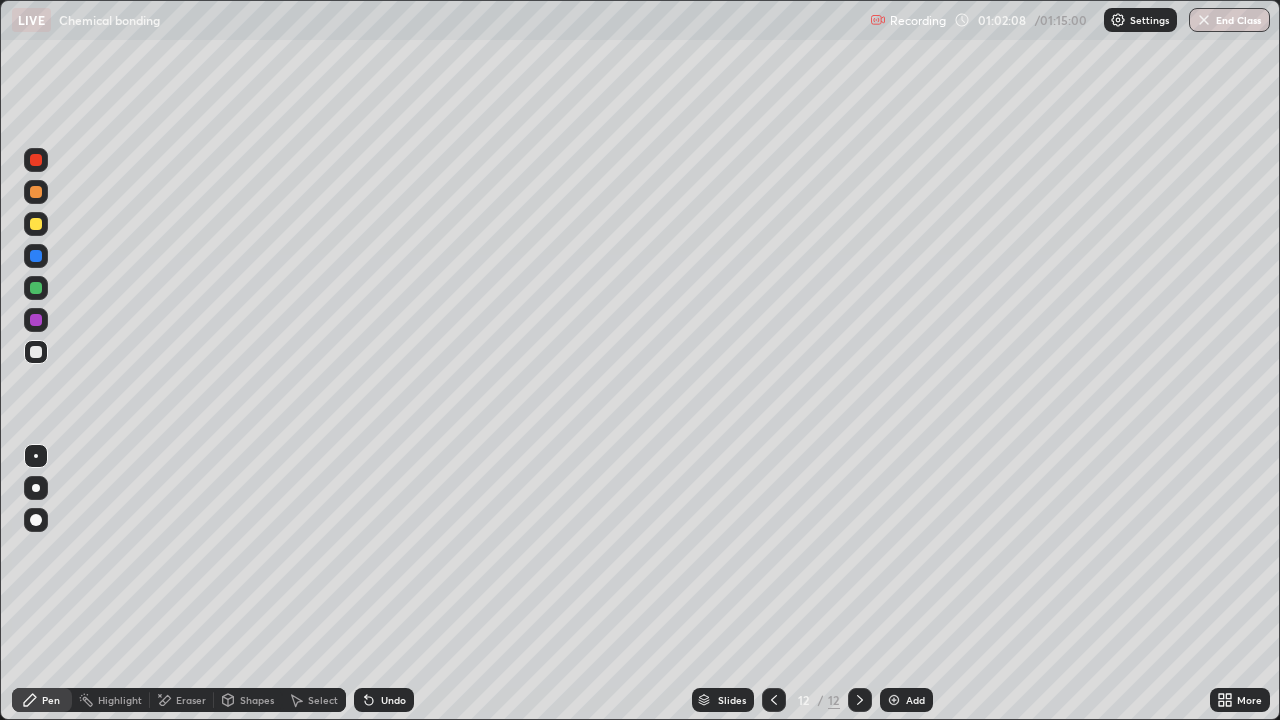 click on "Eraser" at bounding box center [191, 700] 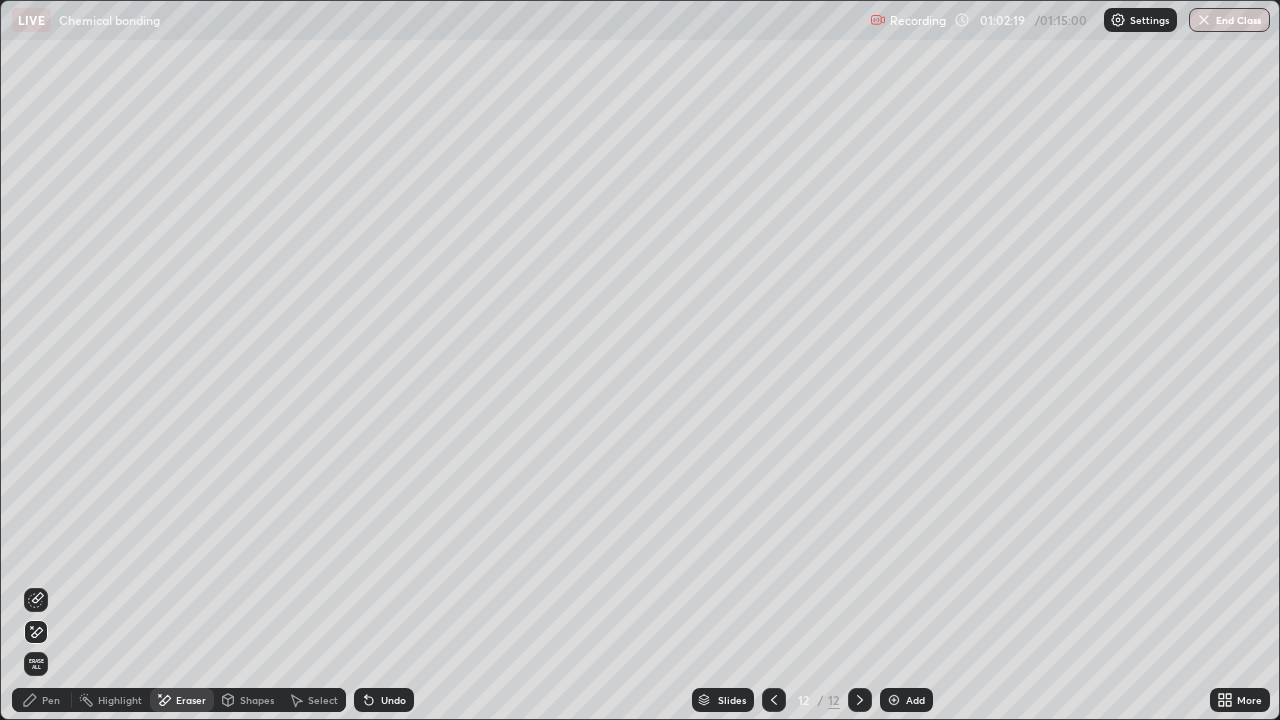 click on "Pen" at bounding box center [51, 700] 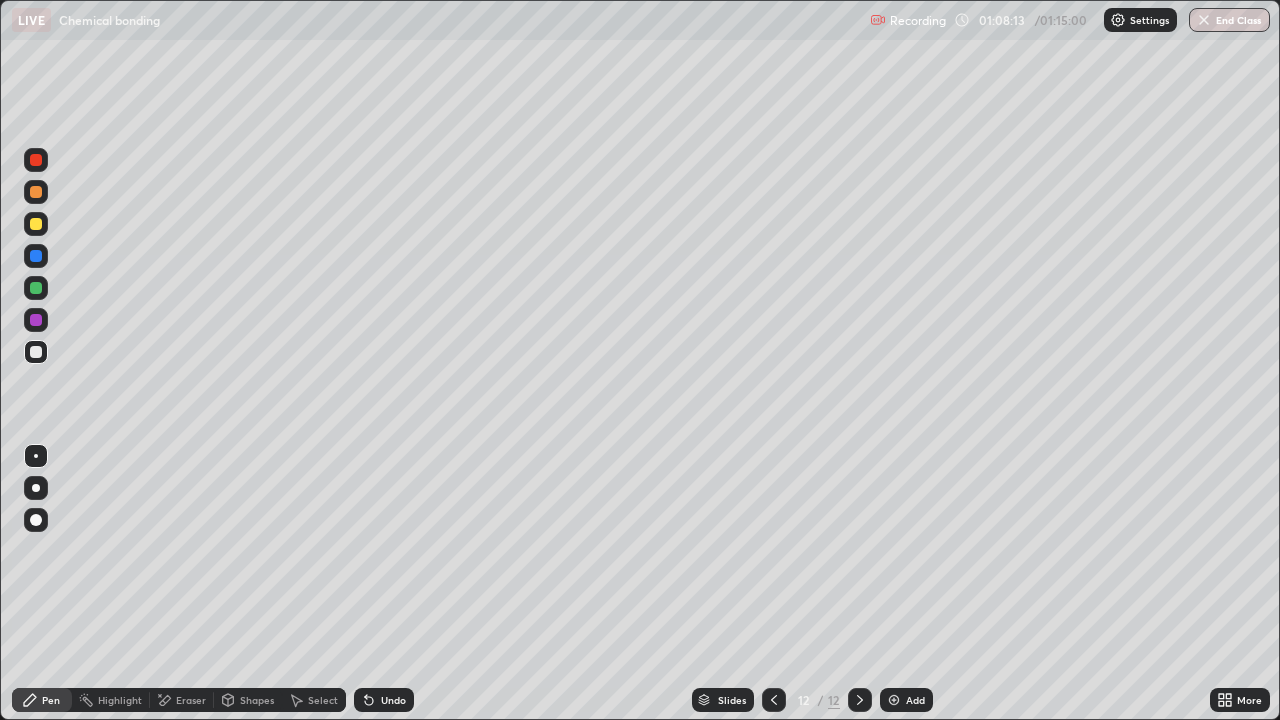 click on "End Class" at bounding box center (1229, 20) 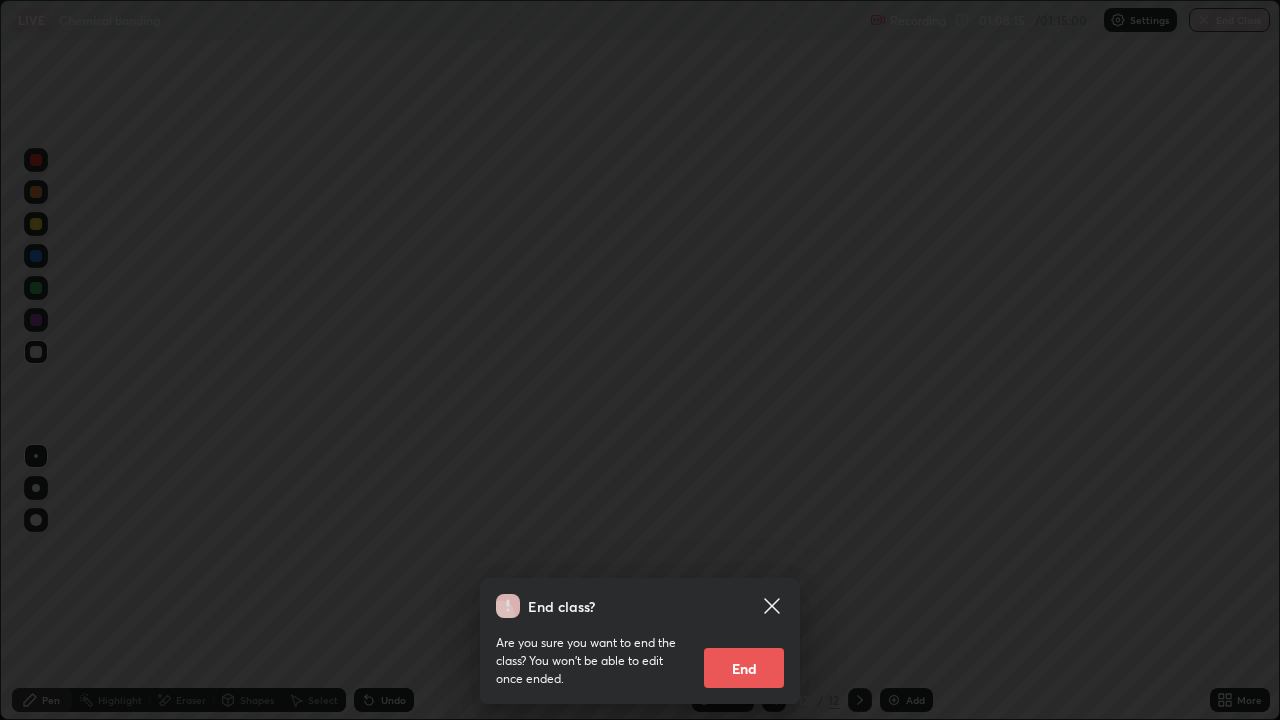 click on "End" at bounding box center [744, 668] 